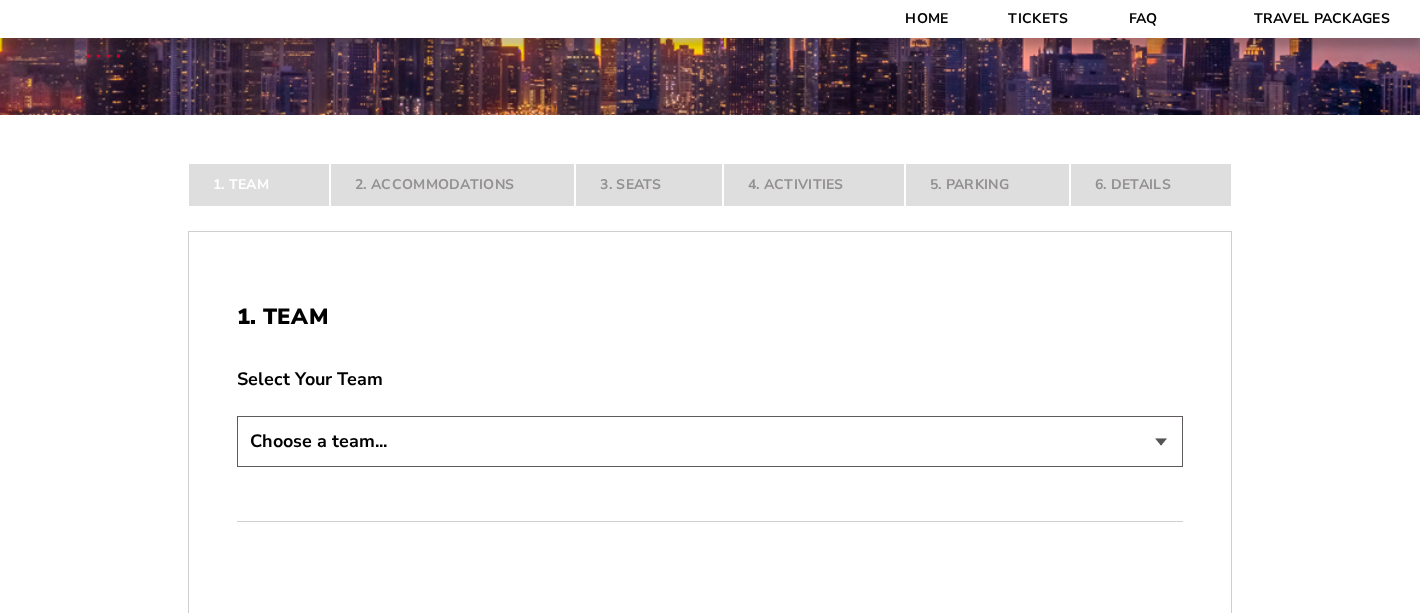 scroll, scrollTop: 253, scrollLeft: 0, axis: vertical 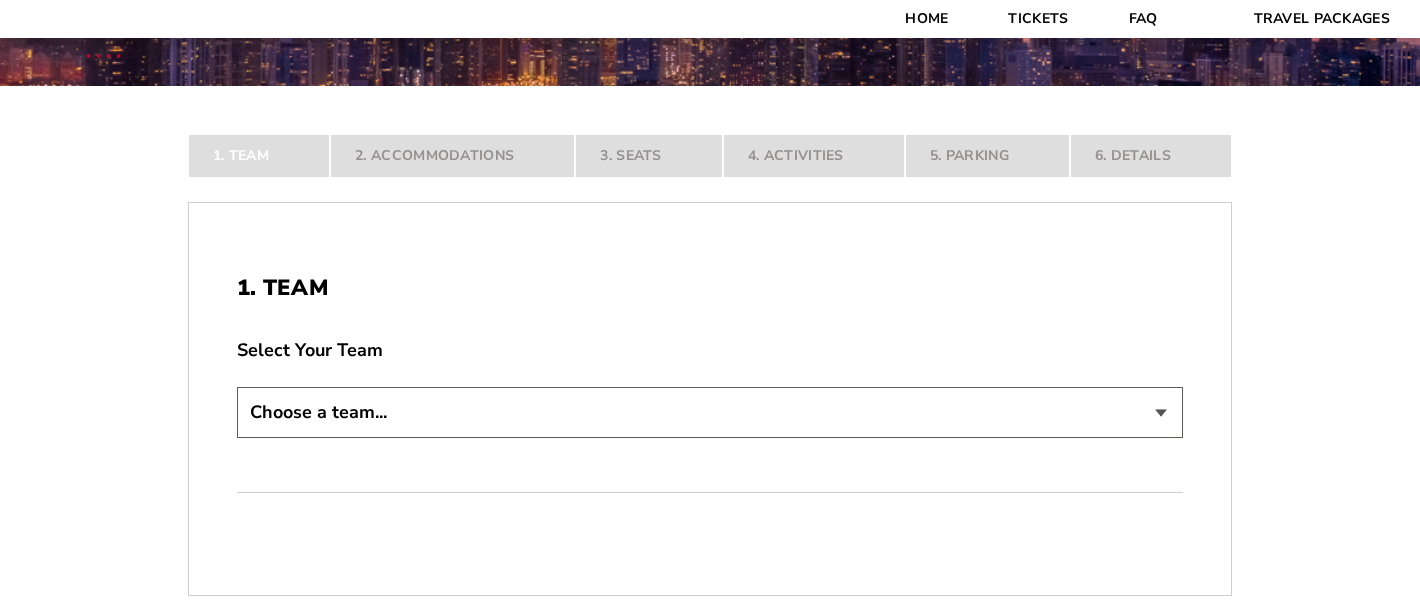 click on "Choose a team...
Arkansas Razorbacks
Duke Blue Devils" at bounding box center (710, 412) 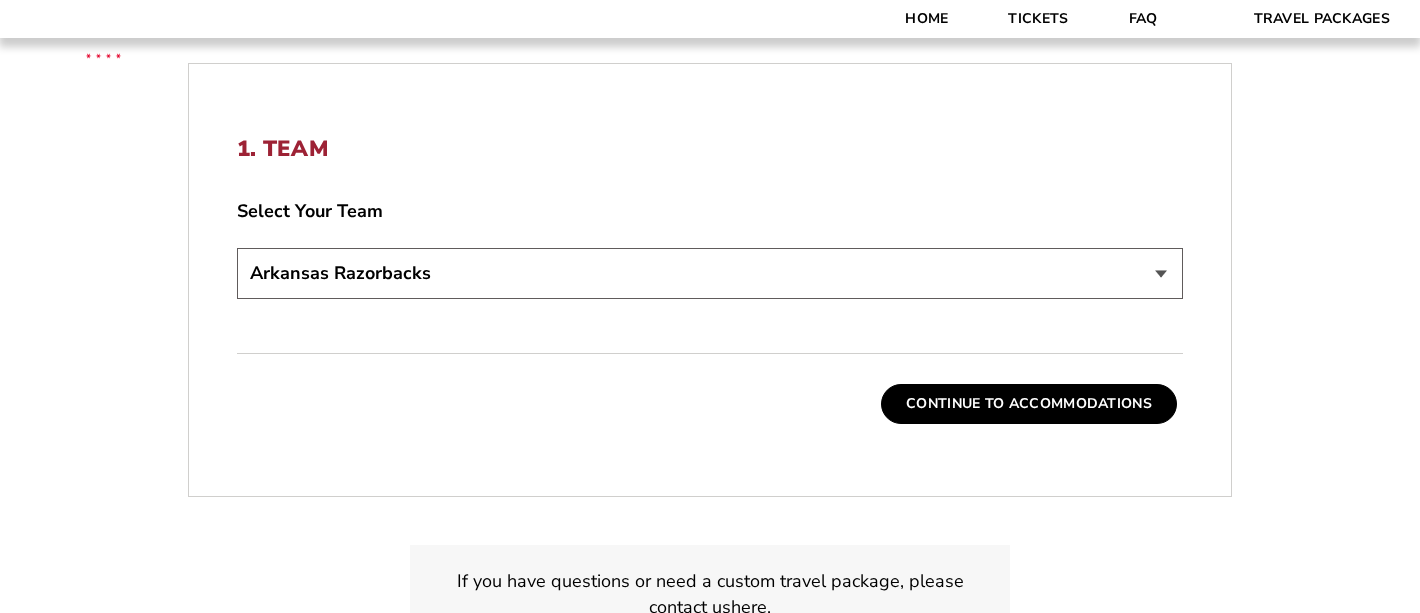 scroll, scrollTop: 528, scrollLeft: 0, axis: vertical 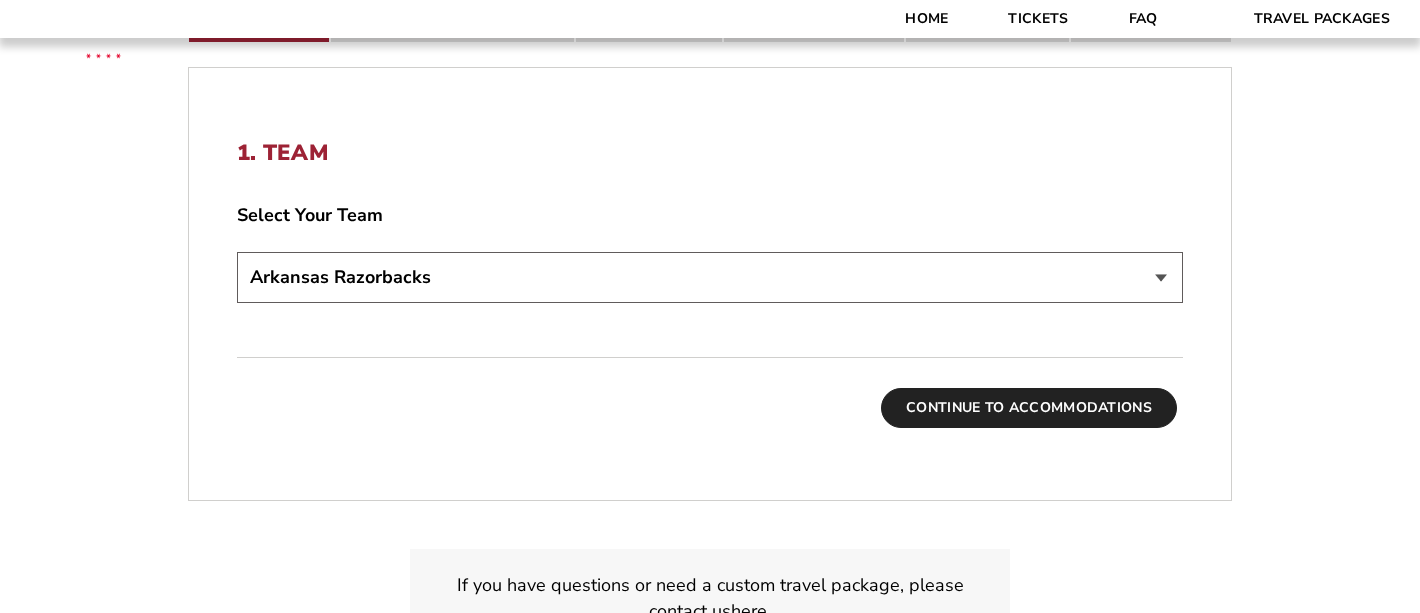 click on "Continue To Accommodations" at bounding box center [1029, 408] 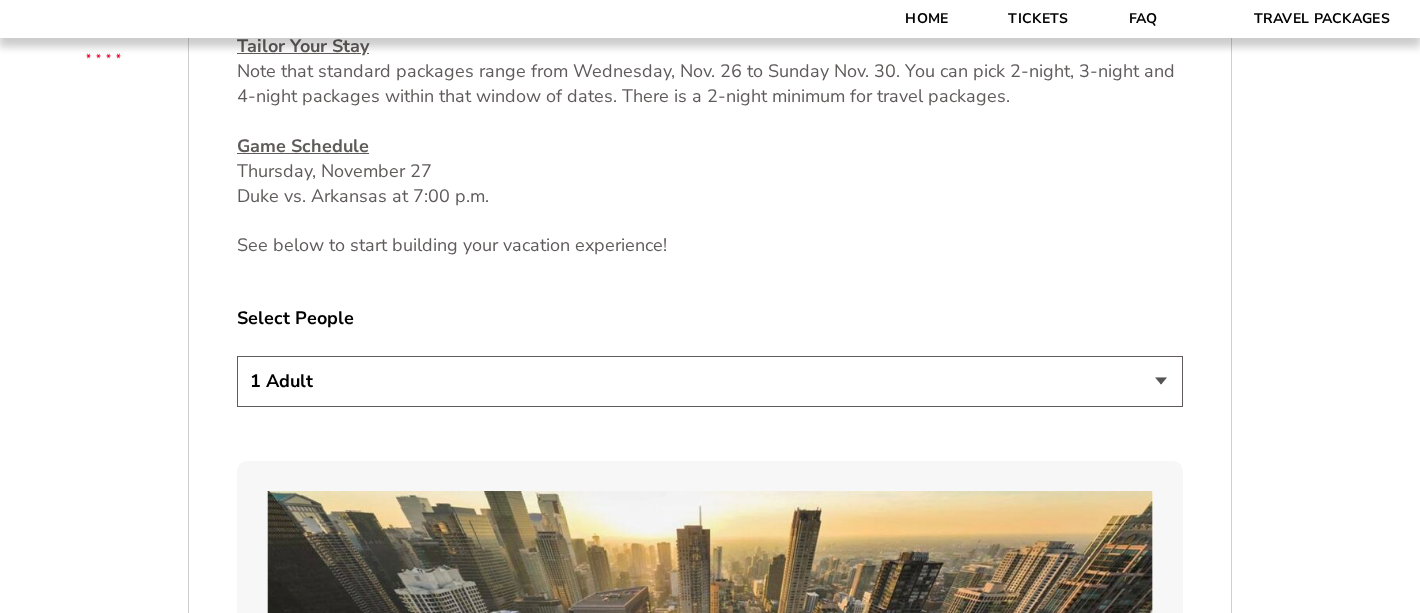 scroll, scrollTop: 920, scrollLeft: 0, axis: vertical 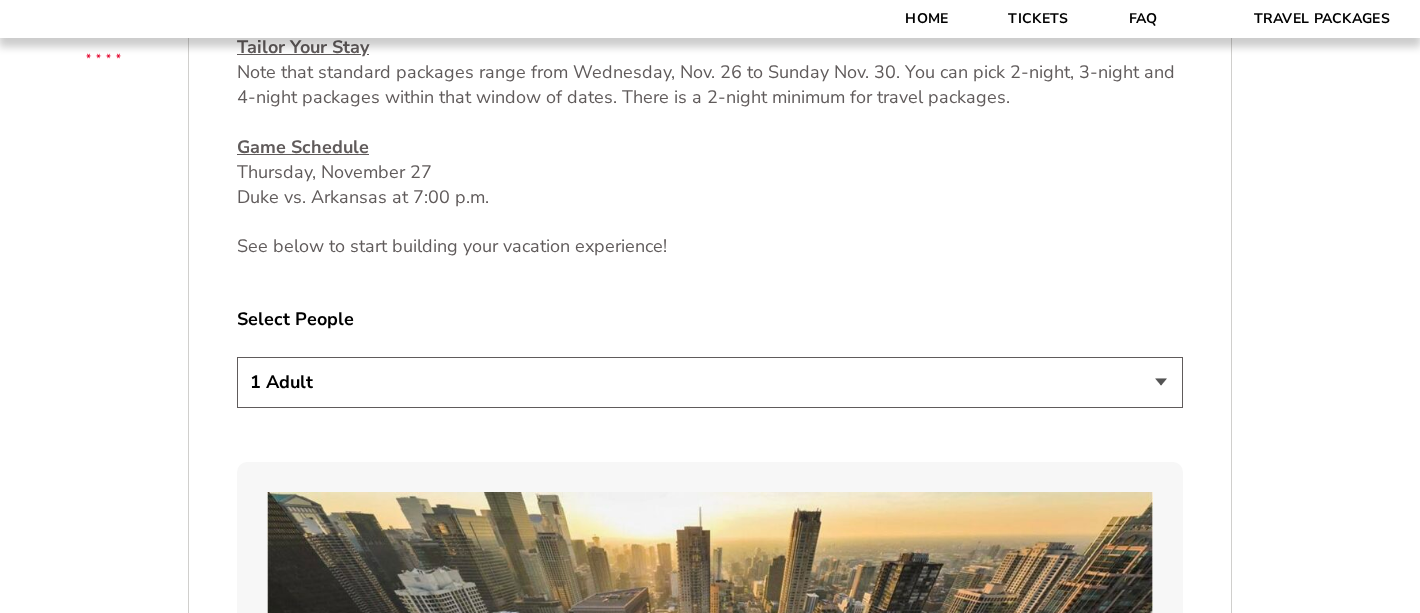 click on "1 Adult
2 Adults
3 Adults
4 Adults
2 Adults + 1 Child
2 Adults + 2 Children
2 Adults + 3 Children" at bounding box center (710, 382) 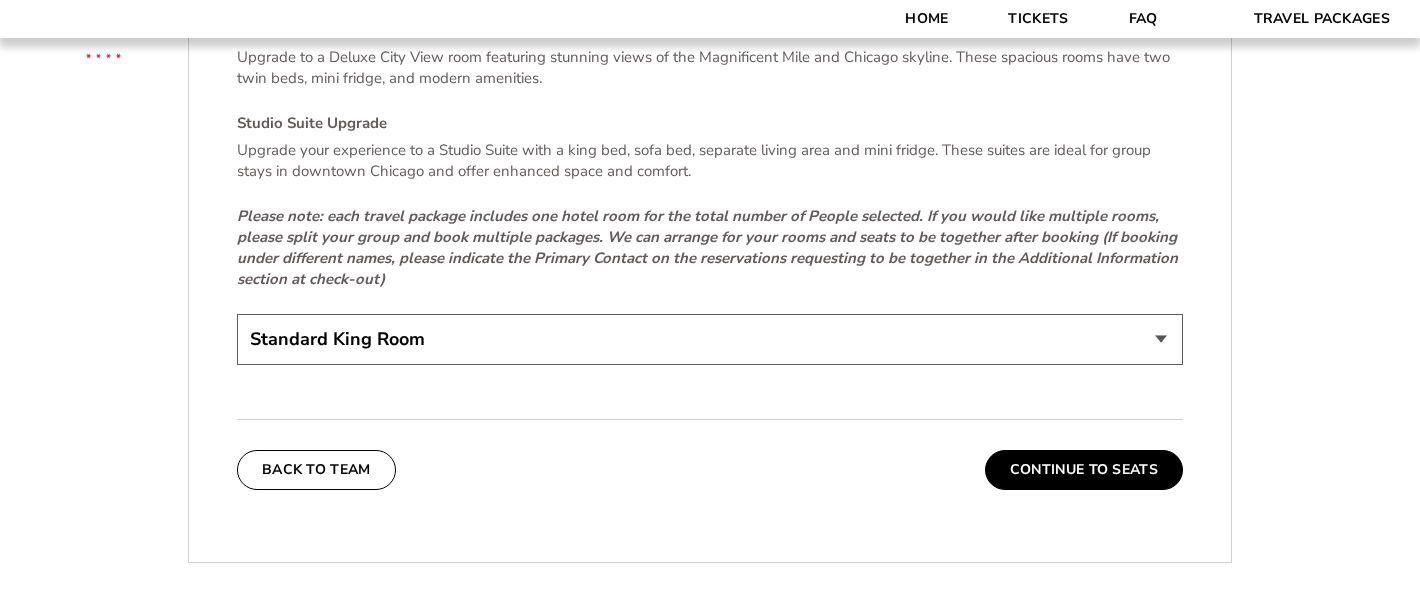 scroll, scrollTop: 4302, scrollLeft: 0, axis: vertical 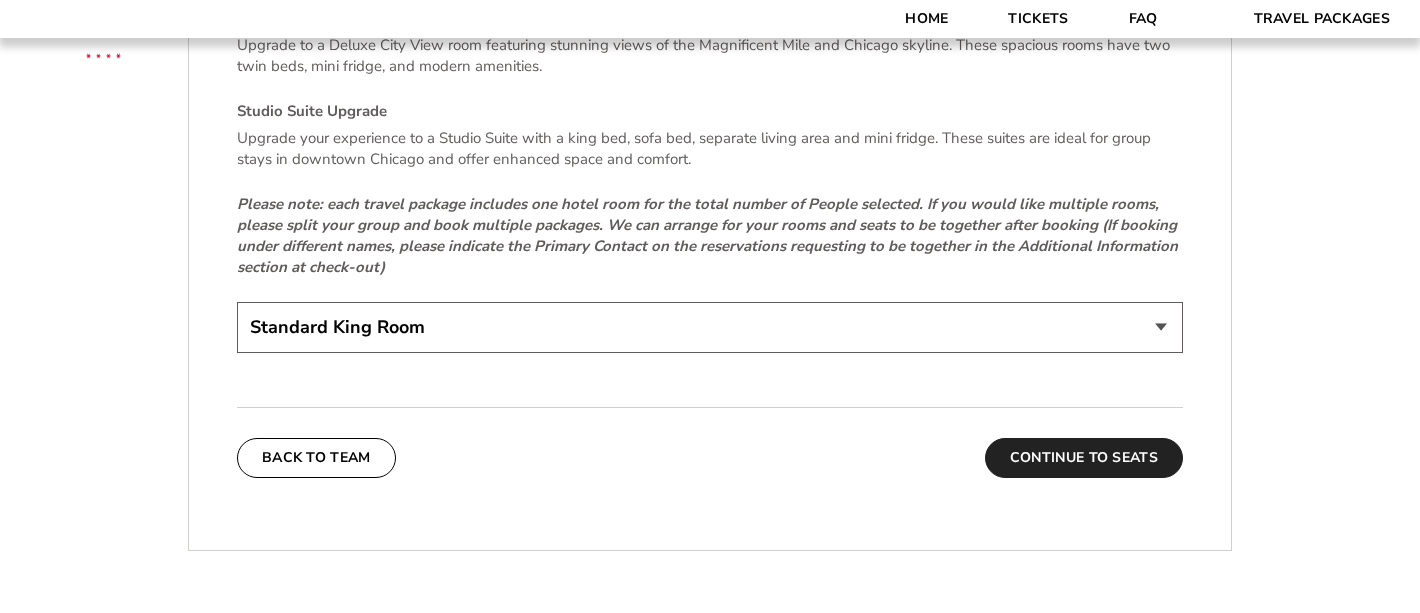 click on "Continue To Seats" at bounding box center [1084, 458] 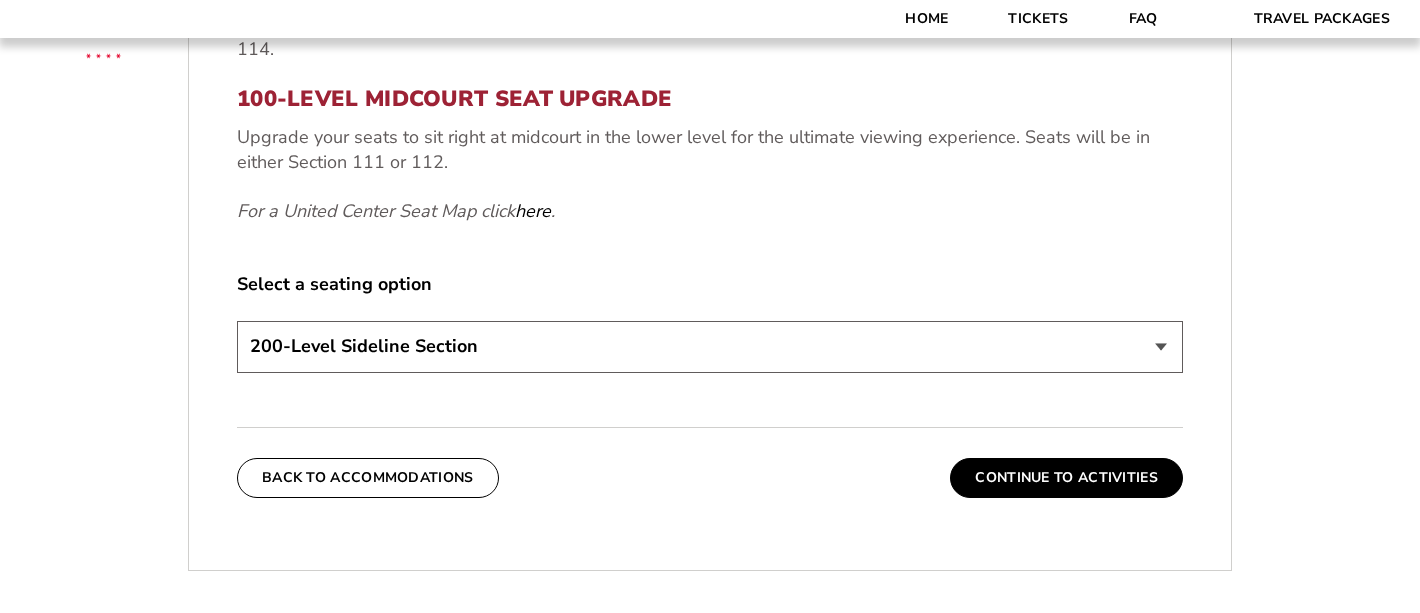scroll, scrollTop: 875, scrollLeft: 0, axis: vertical 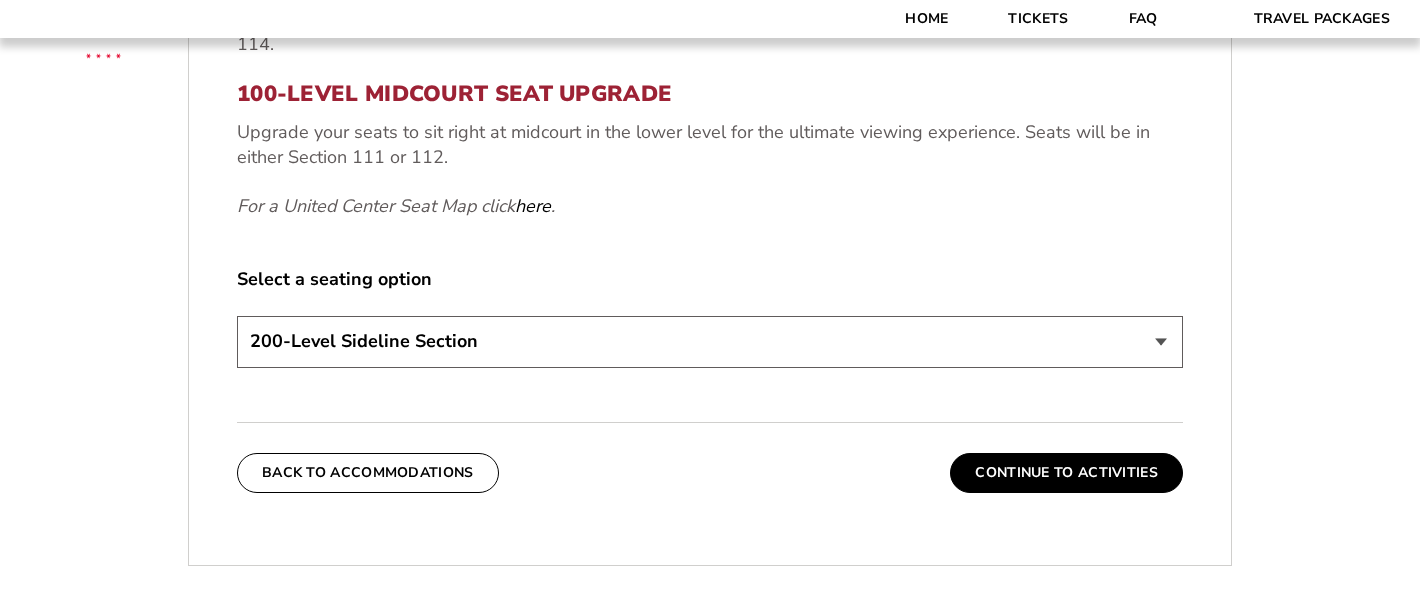 click on "200-Level Sideline Section
100-Level Corner Seat Upgrade (+$80 per person)
100-Level Midcourt Seat Upgrade (+$195 per person)" at bounding box center (710, 341) 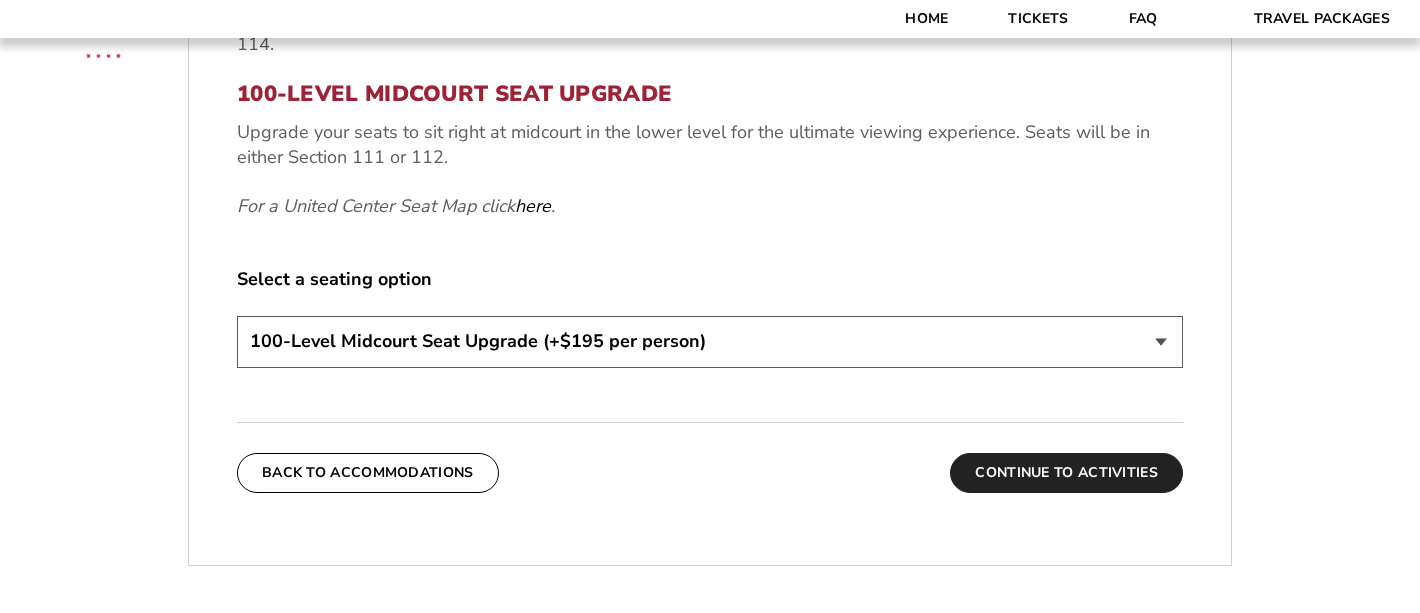click on "Continue To Activities" at bounding box center [1066, 473] 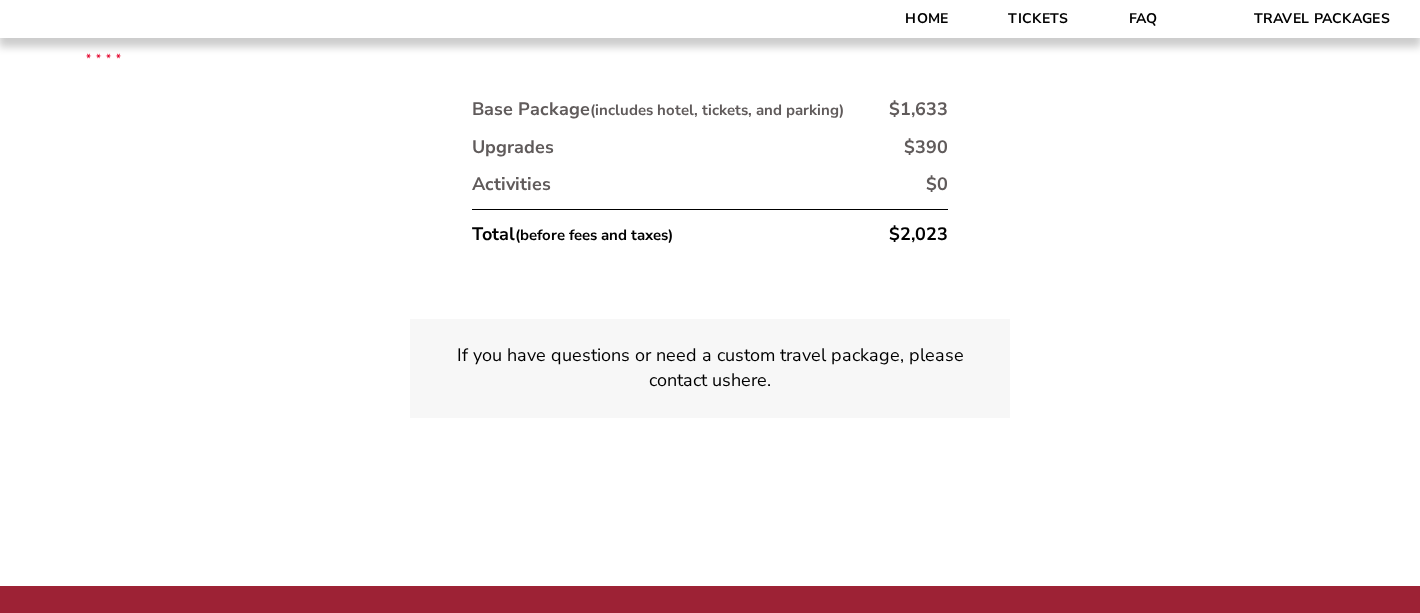 scroll, scrollTop: 1164, scrollLeft: 0, axis: vertical 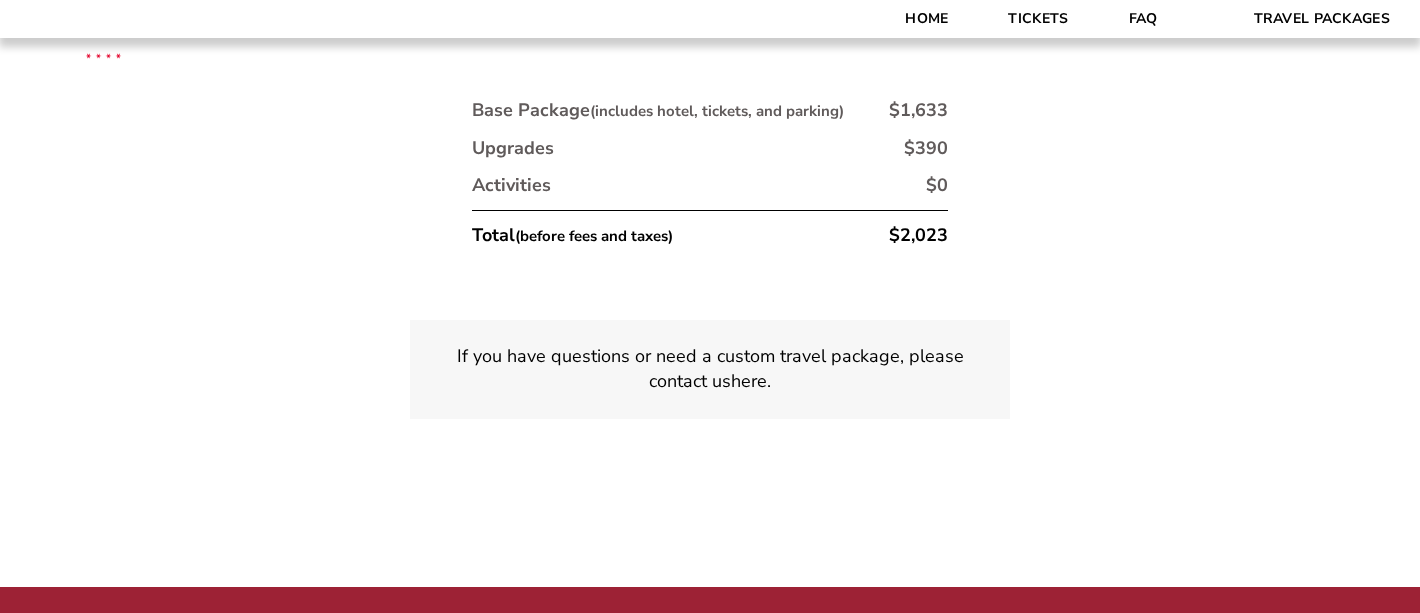 click on "If you have questions or need a custom travel package, please contact us  here ." at bounding box center [710, 369] 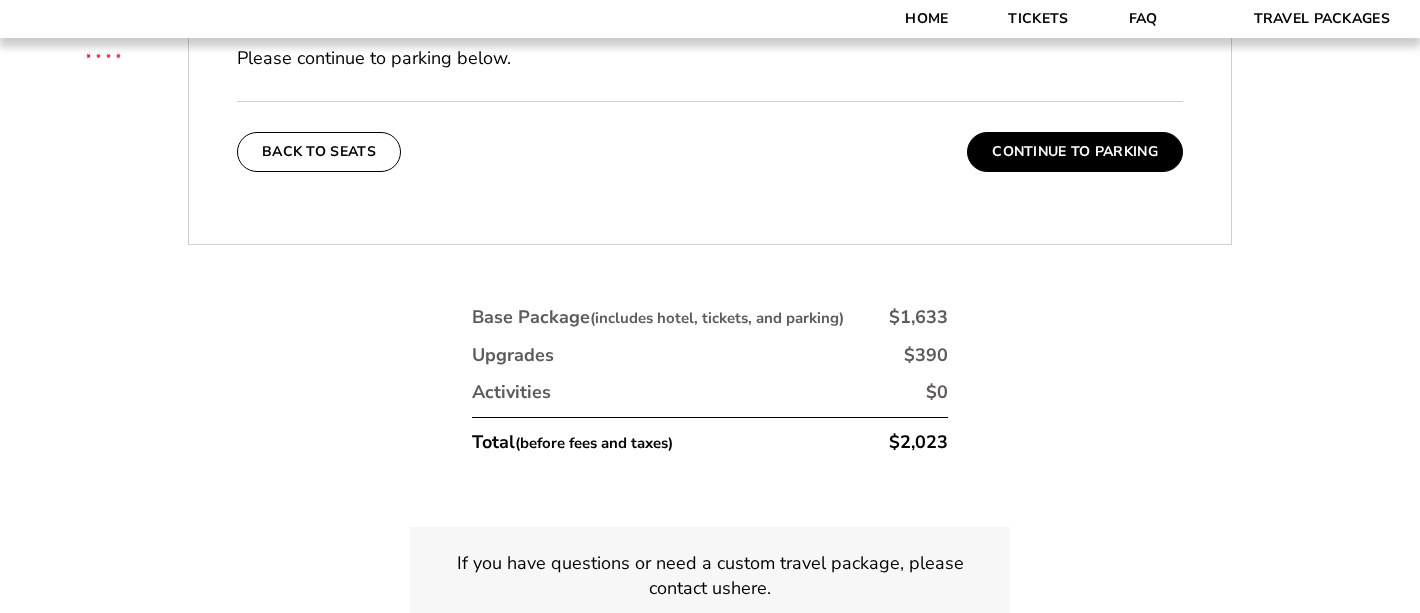 scroll, scrollTop: 934, scrollLeft: 0, axis: vertical 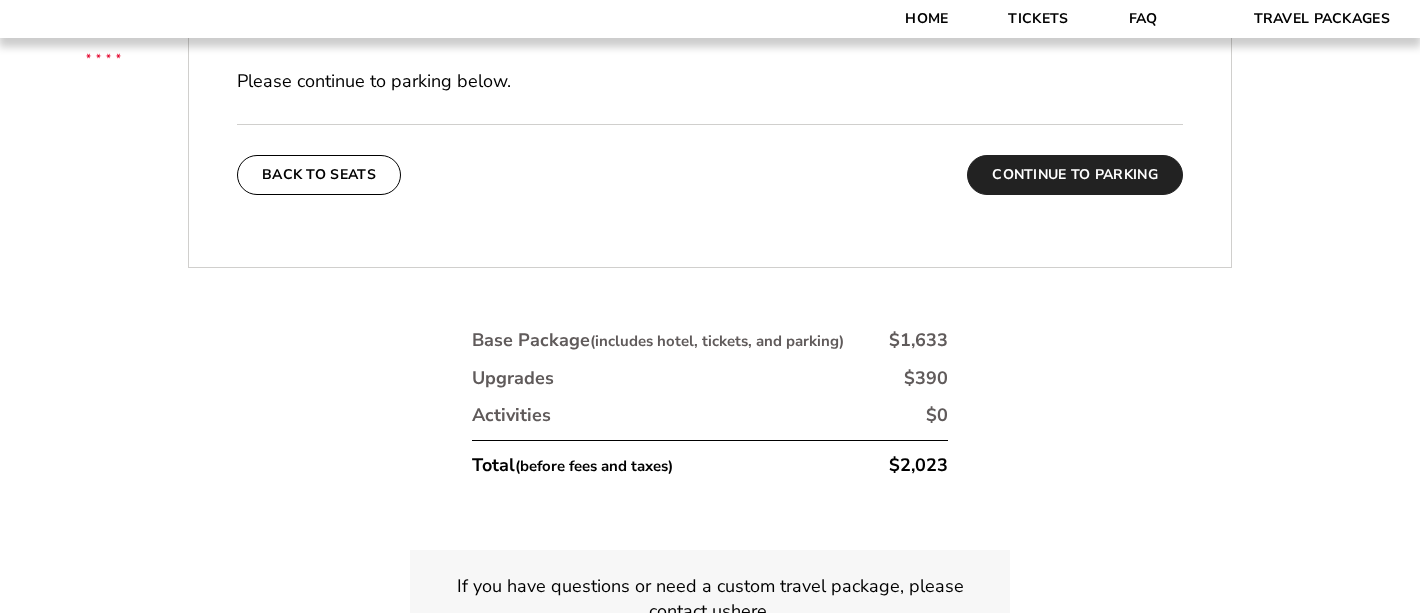 click on "Continue To Parking" at bounding box center (1075, 175) 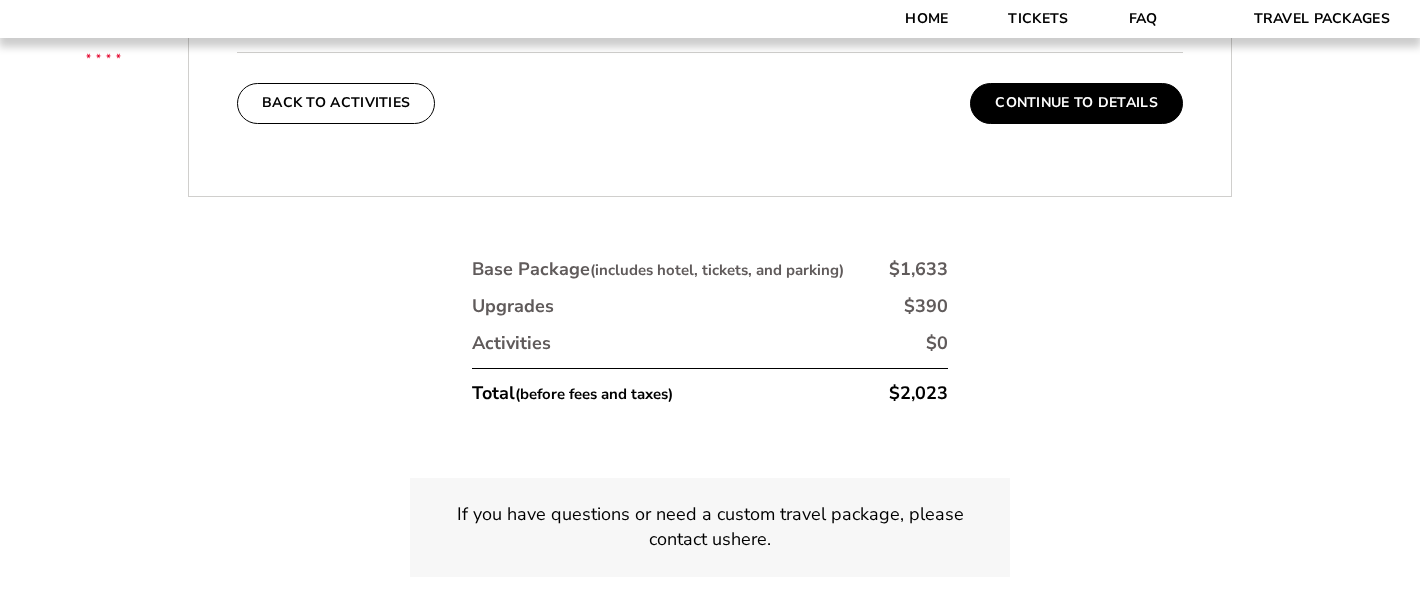 scroll, scrollTop: 829, scrollLeft: 0, axis: vertical 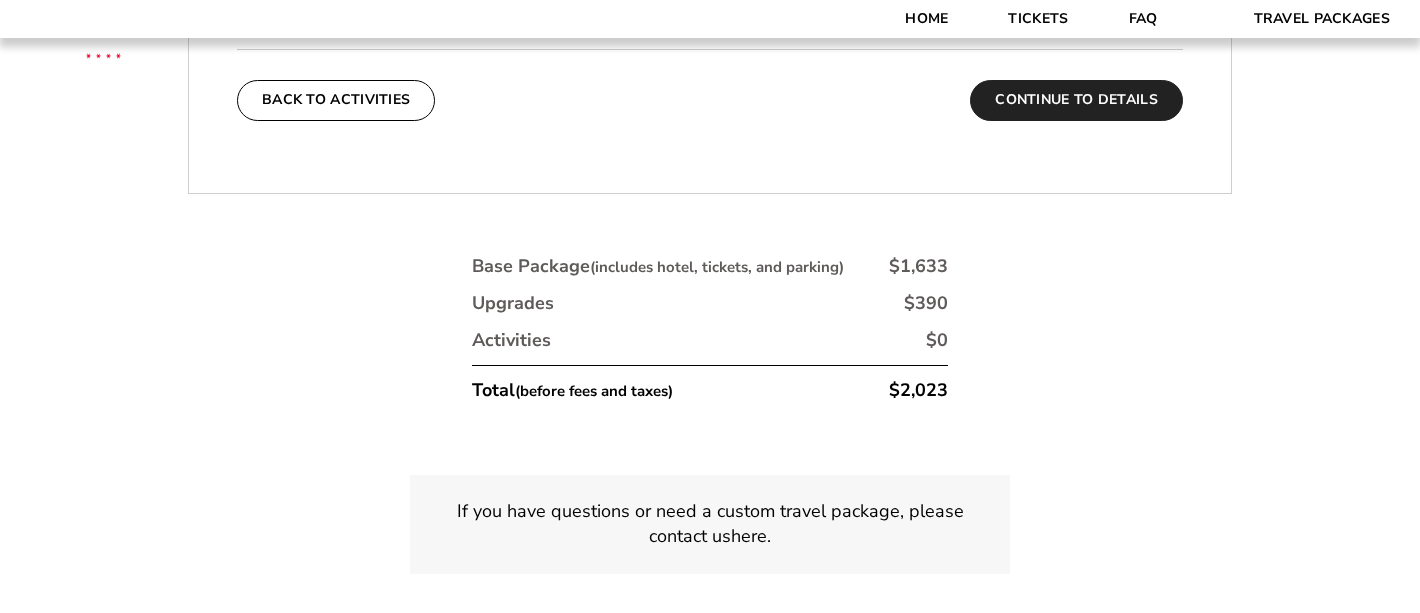 click on "Continue To Details" at bounding box center [1076, 100] 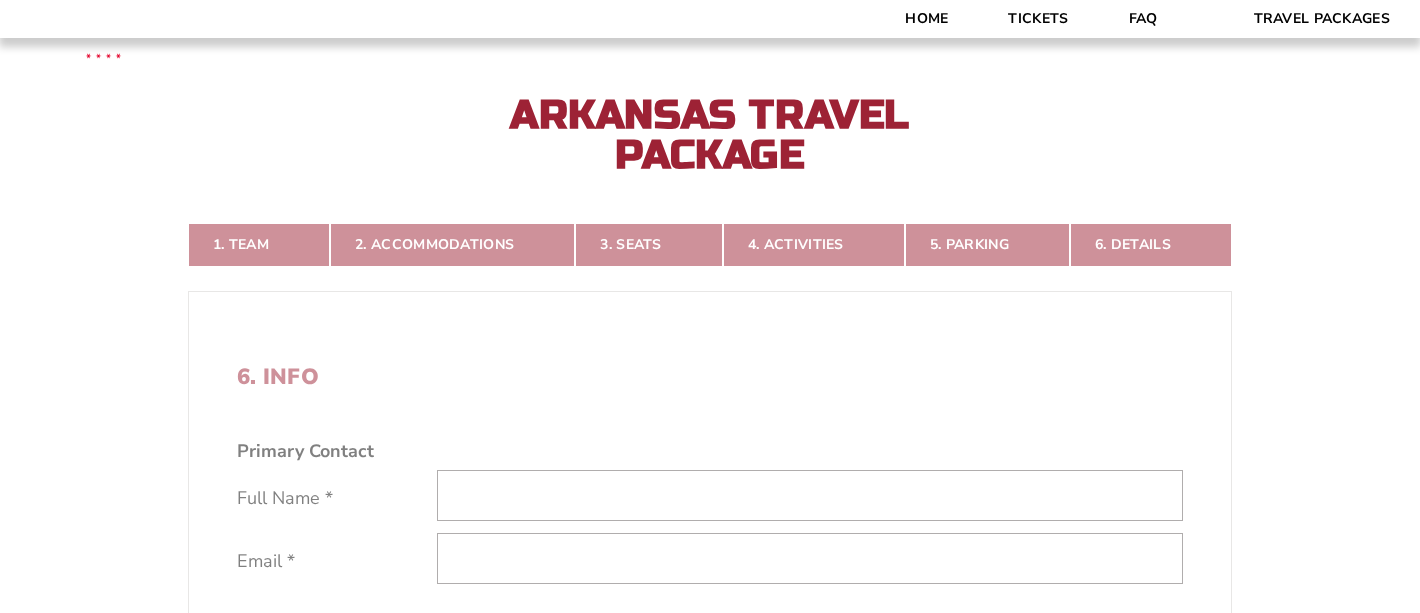 scroll, scrollTop: 300, scrollLeft: 0, axis: vertical 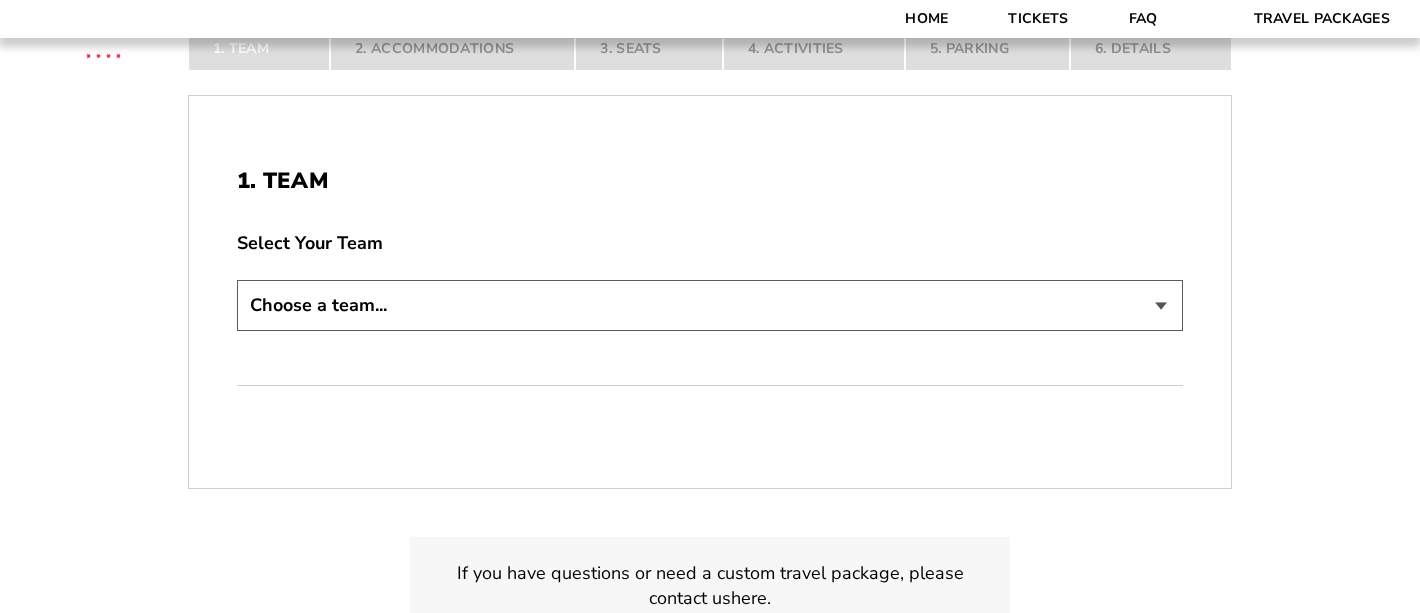 click on "Choose a team...
Arkansas Razorbacks
Duke Blue Devils" at bounding box center [710, 305] 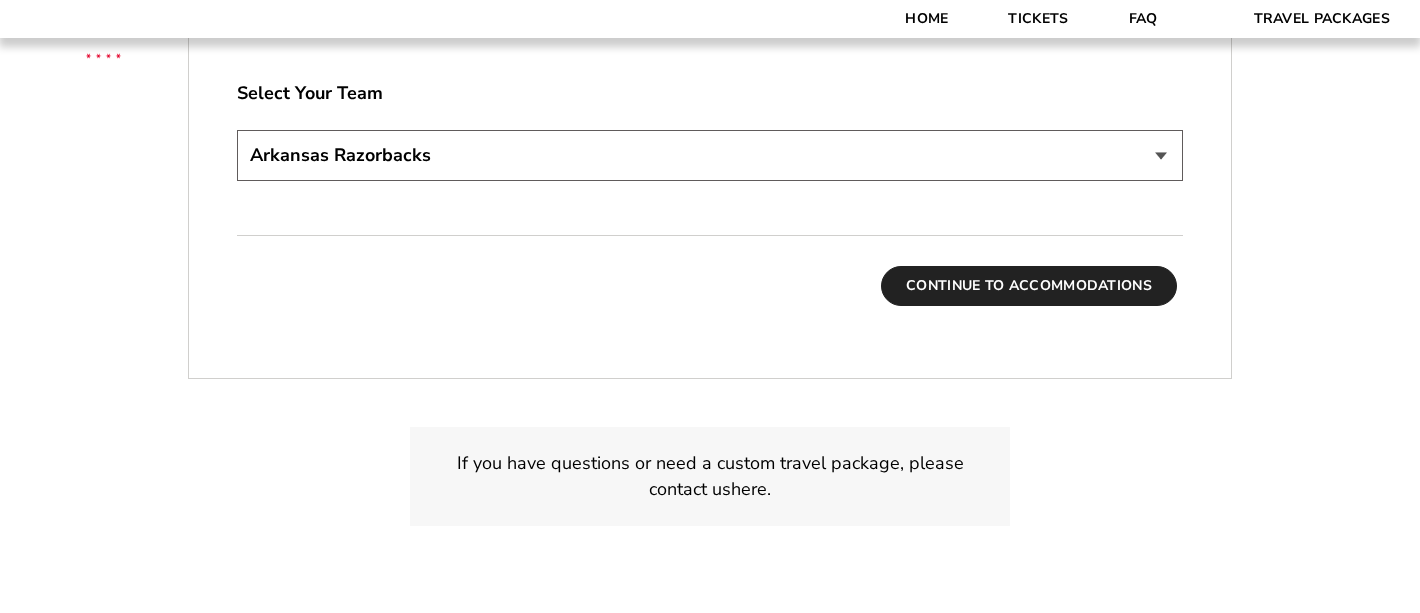 click on "Continue To Accommodations" at bounding box center [1029, 286] 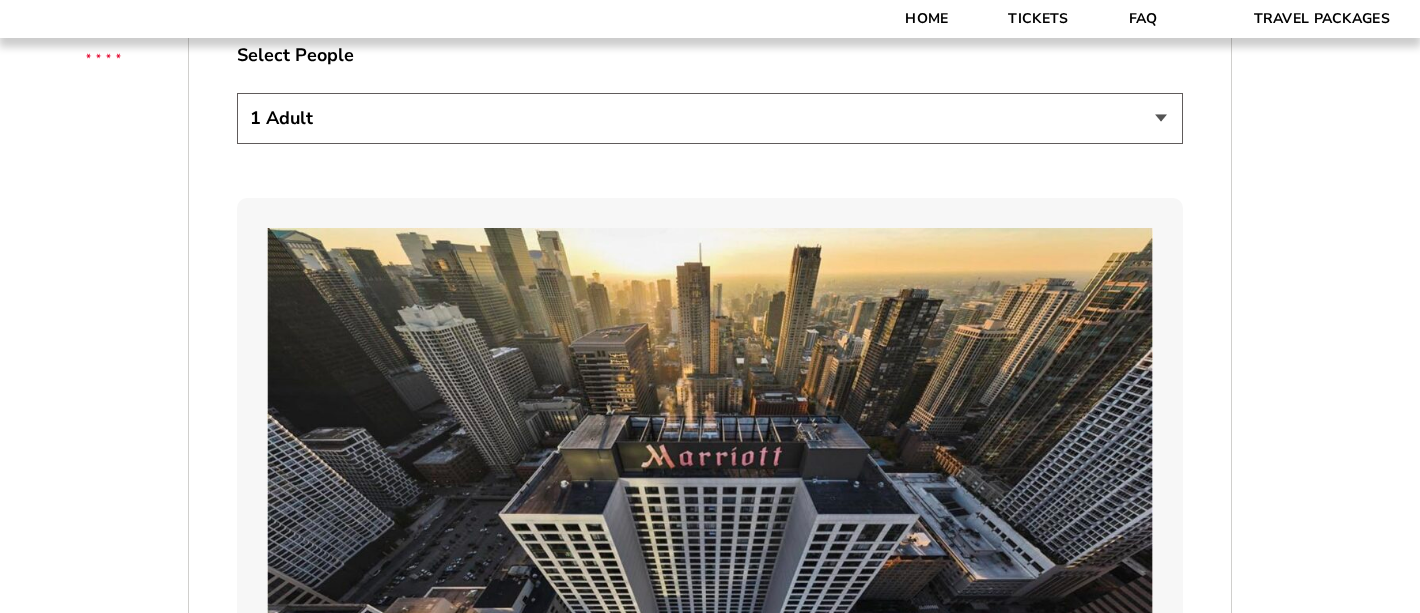 scroll, scrollTop: 1054, scrollLeft: 0, axis: vertical 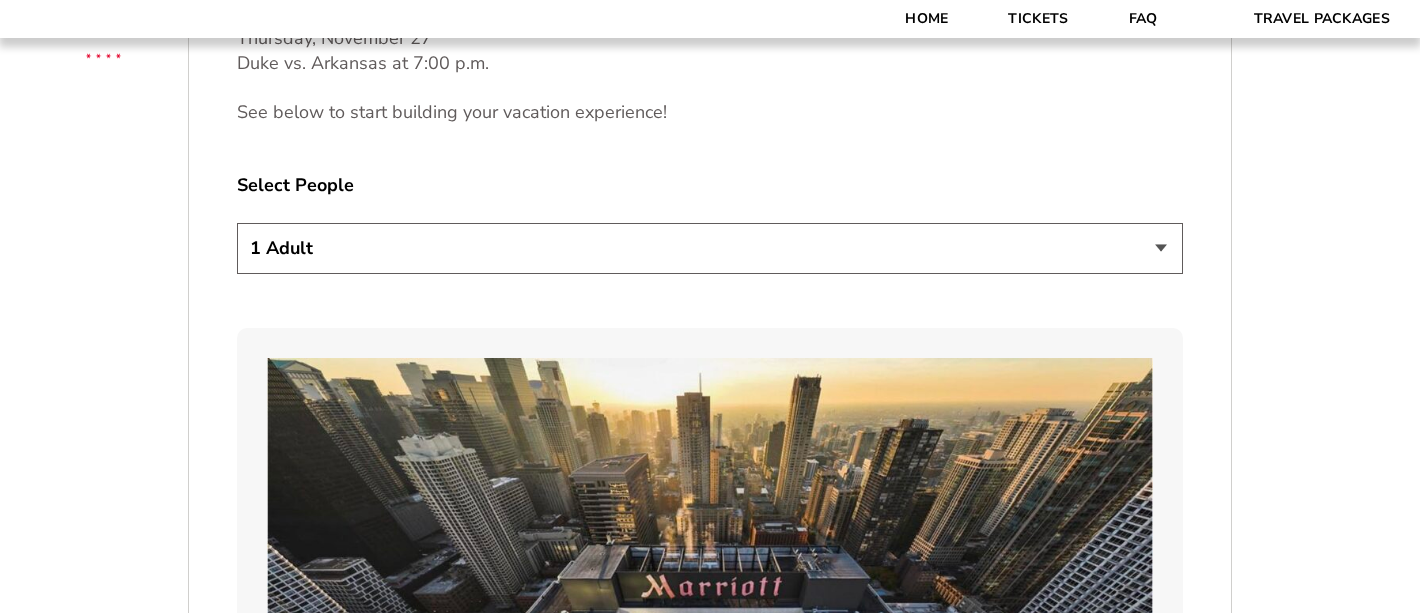 click on "1 Adult
2 Adults
3 Adults
4 Adults
2 Adults + 1 Child
2 Adults + 2 Children
2 Adults + 3 Children" at bounding box center (710, 248) 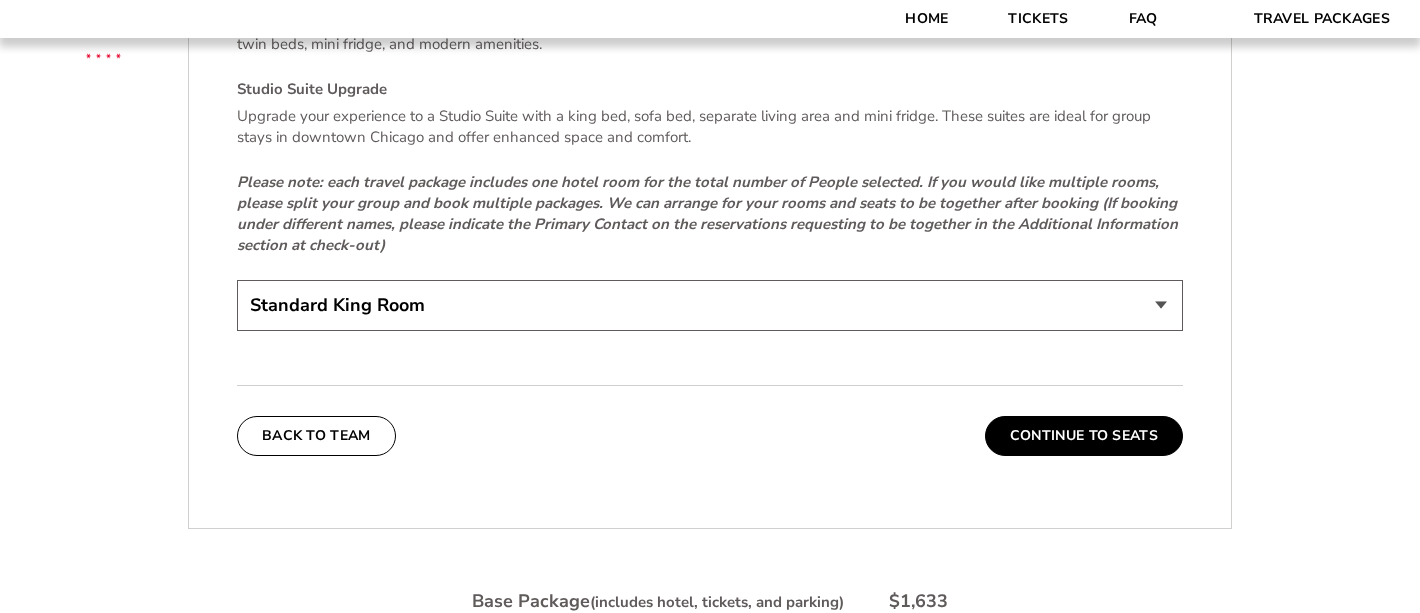 scroll, scrollTop: 4350, scrollLeft: 0, axis: vertical 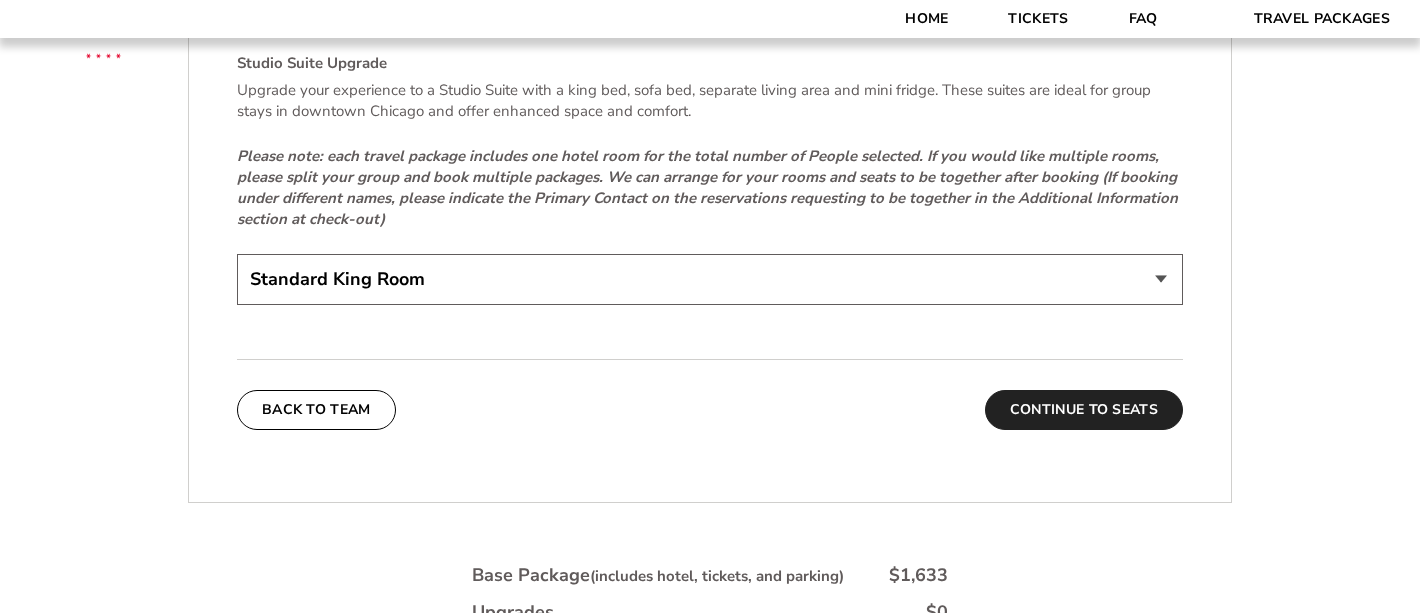 click on "Continue To Seats" at bounding box center [1084, 410] 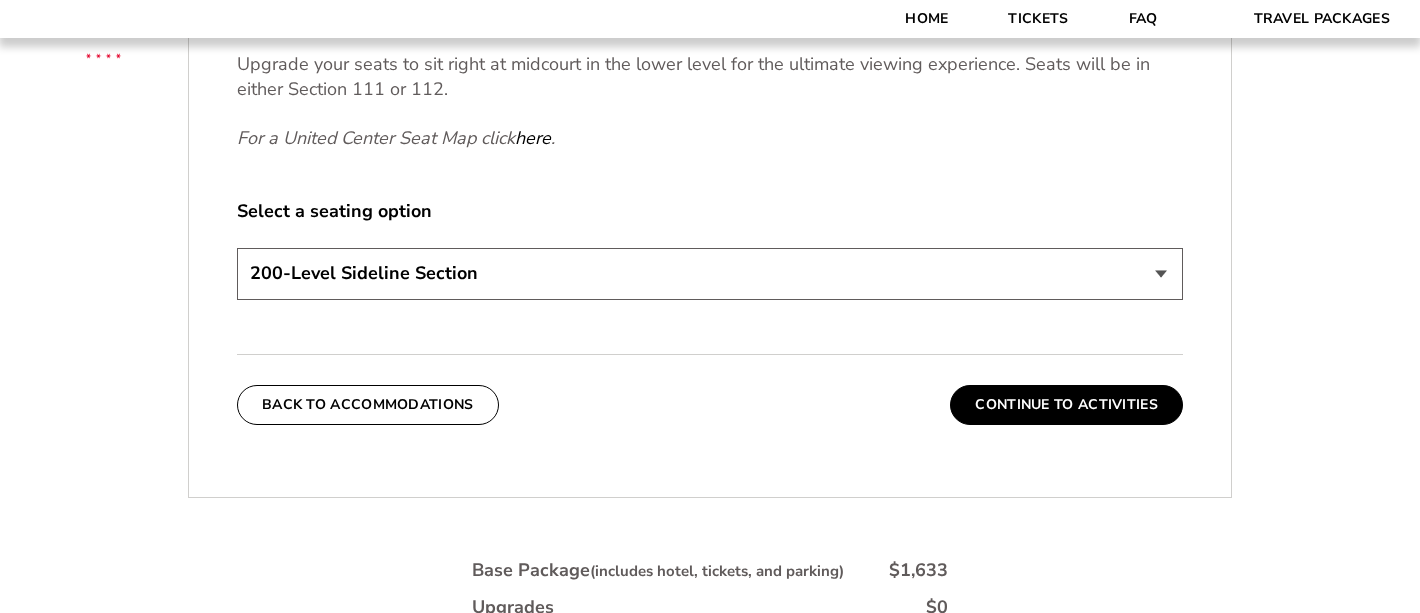 scroll, scrollTop: 946, scrollLeft: 0, axis: vertical 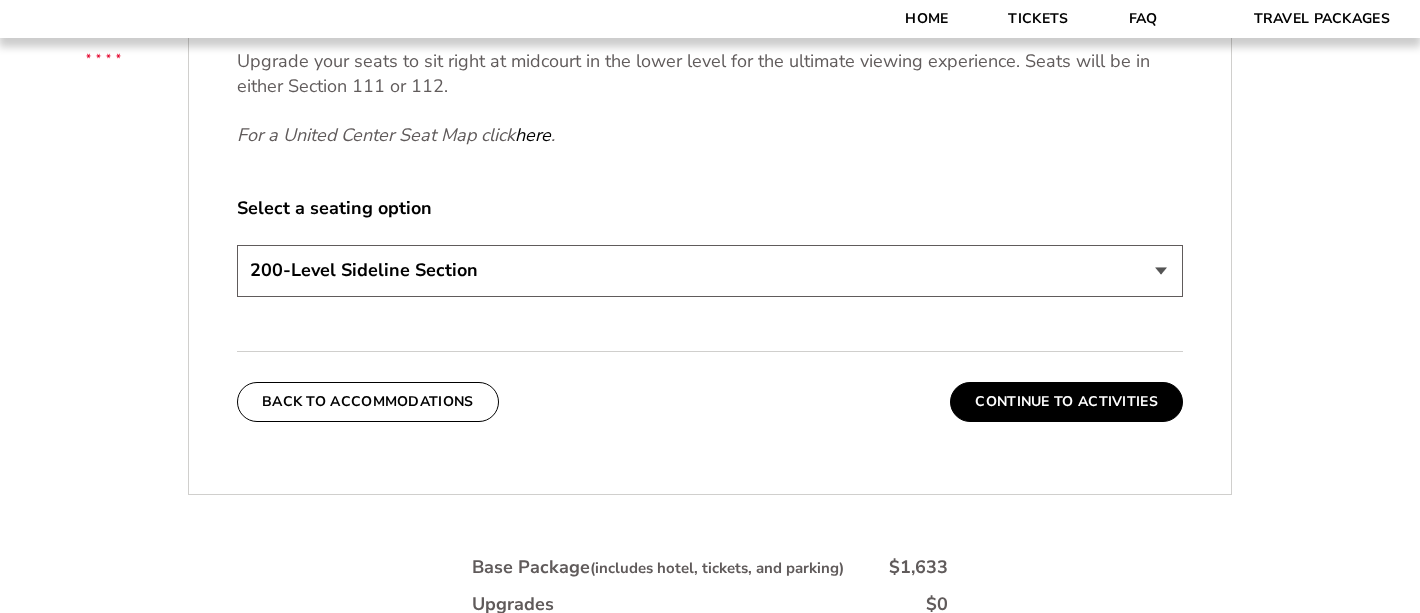 click on "200-Level Sideline Section
100-Level Corner Seat Upgrade (+$80 per person)
100-Level Midcourt Seat Upgrade (+$195 per person)" at bounding box center (710, 270) 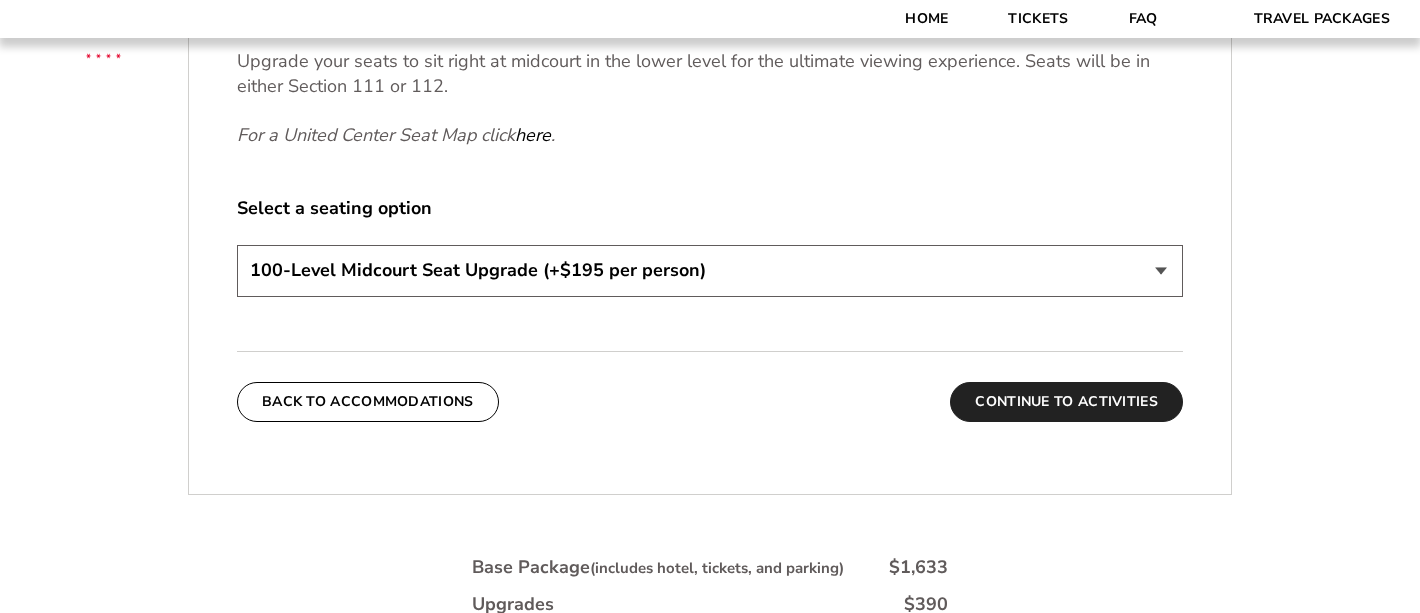 click on "Continue To Activities" at bounding box center (1066, 402) 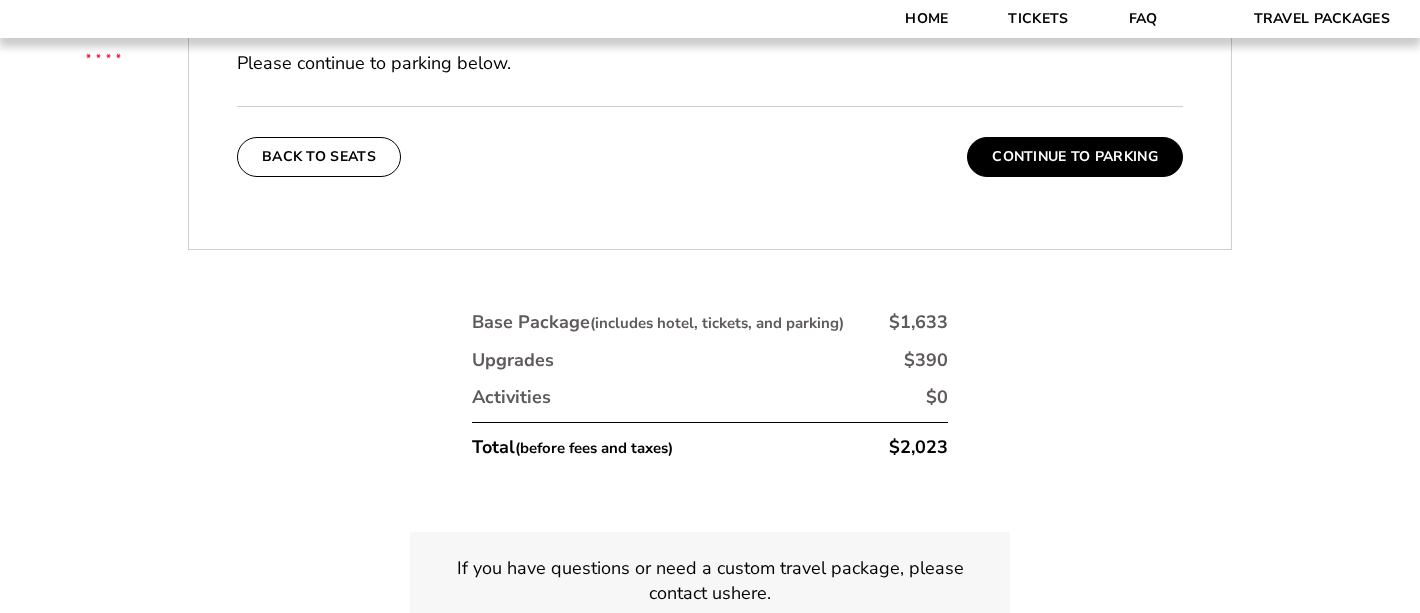 scroll, scrollTop: 934, scrollLeft: 0, axis: vertical 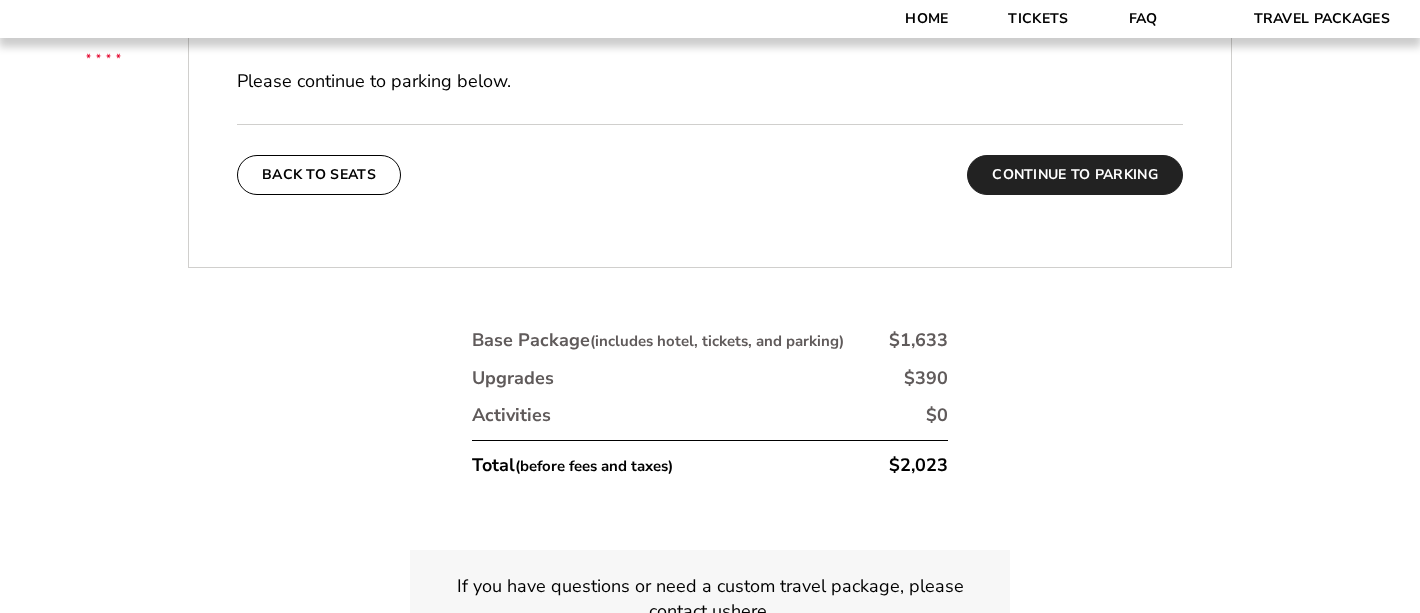 click on "Continue To Parking" at bounding box center [1075, 175] 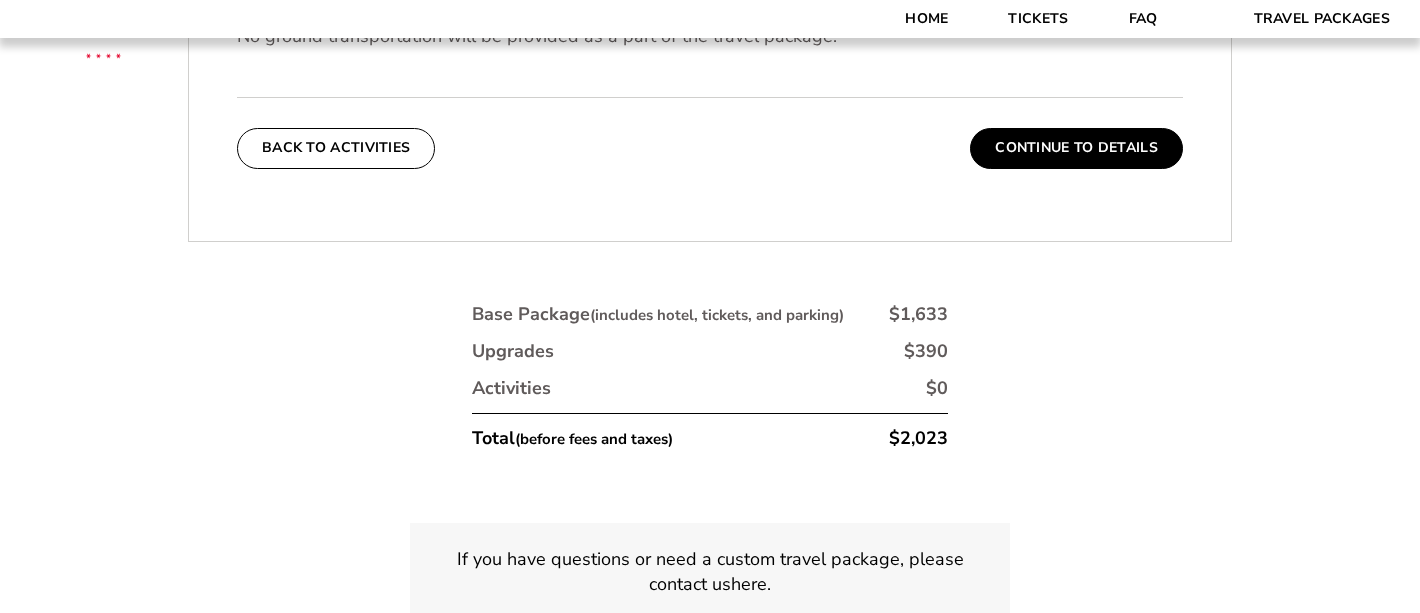 scroll, scrollTop: 673, scrollLeft: 0, axis: vertical 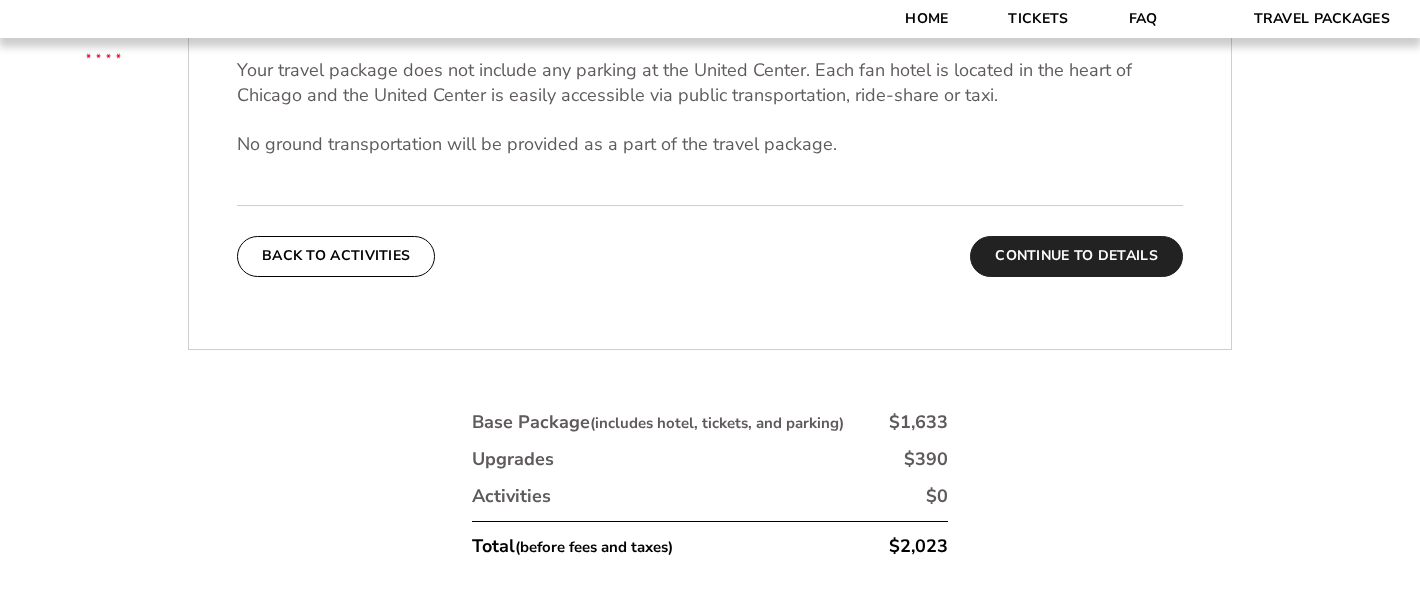 click on "Continue To Details" at bounding box center (1076, 256) 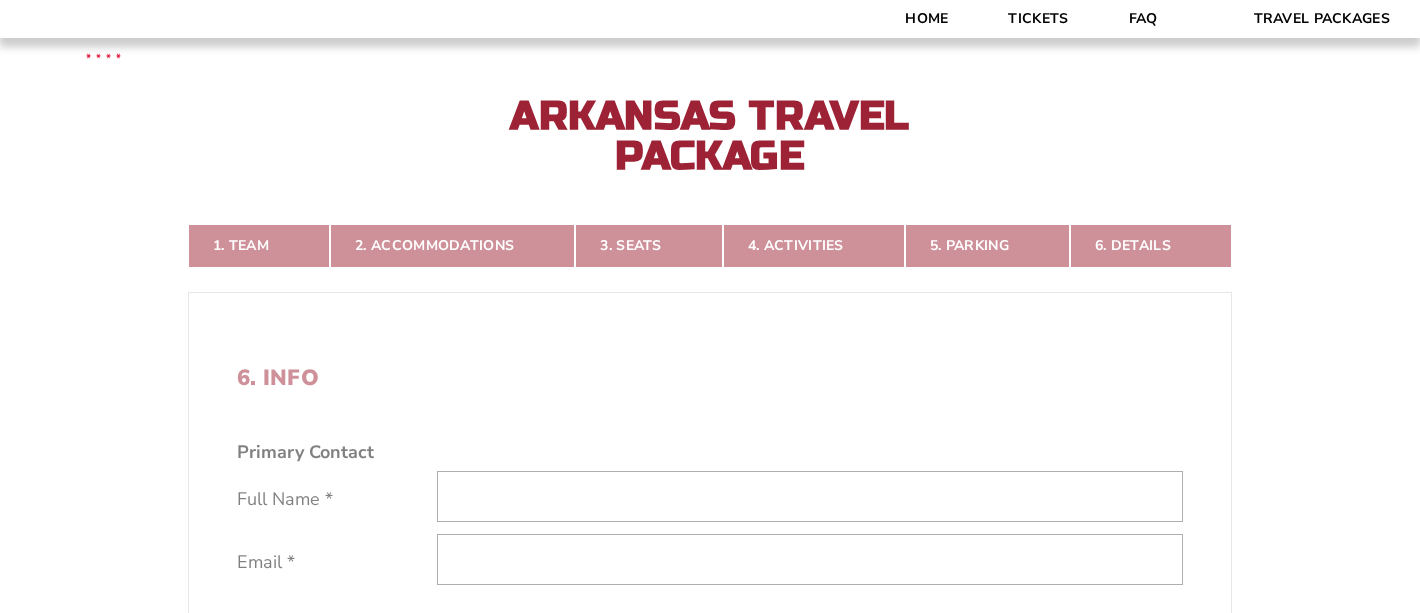 scroll, scrollTop: 289, scrollLeft: 0, axis: vertical 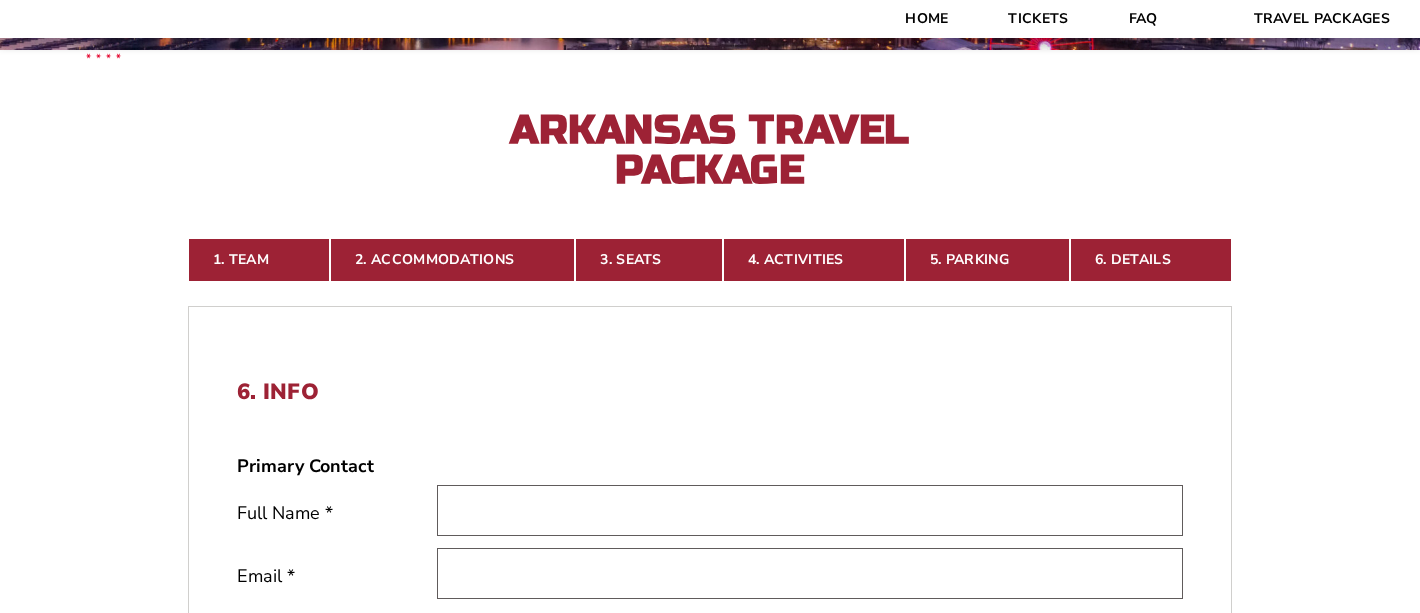 click at bounding box center [810, 510] 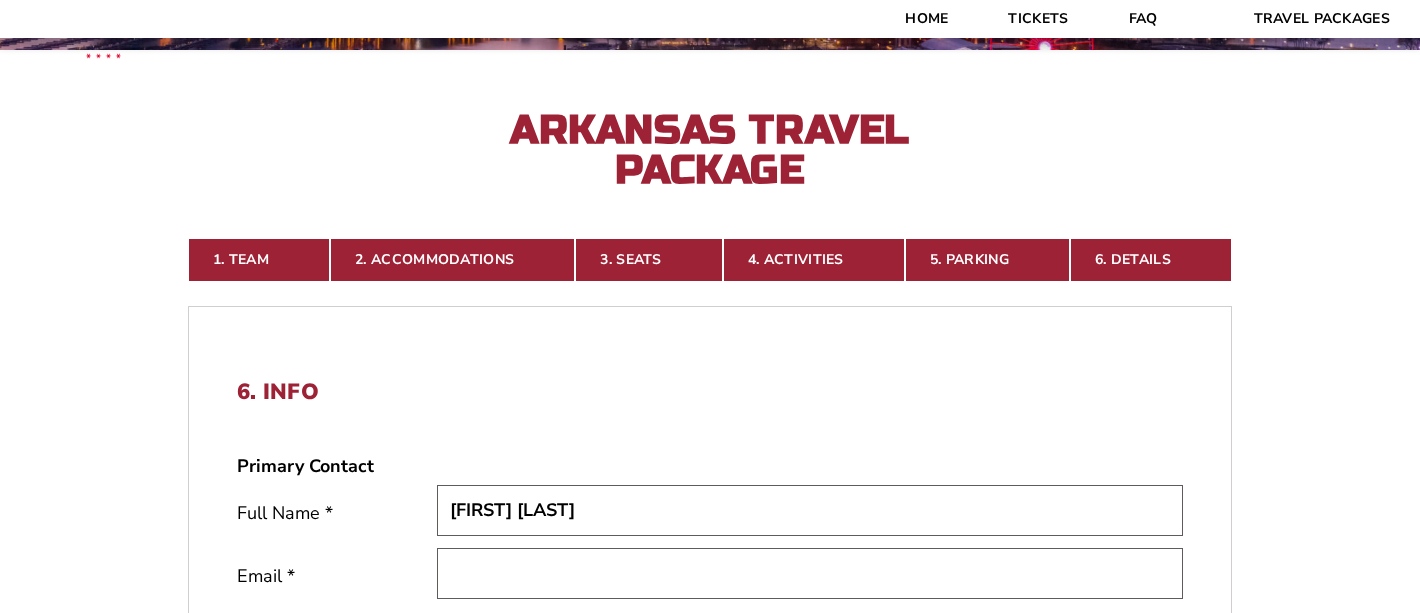 click at bounding box center (810, 573) 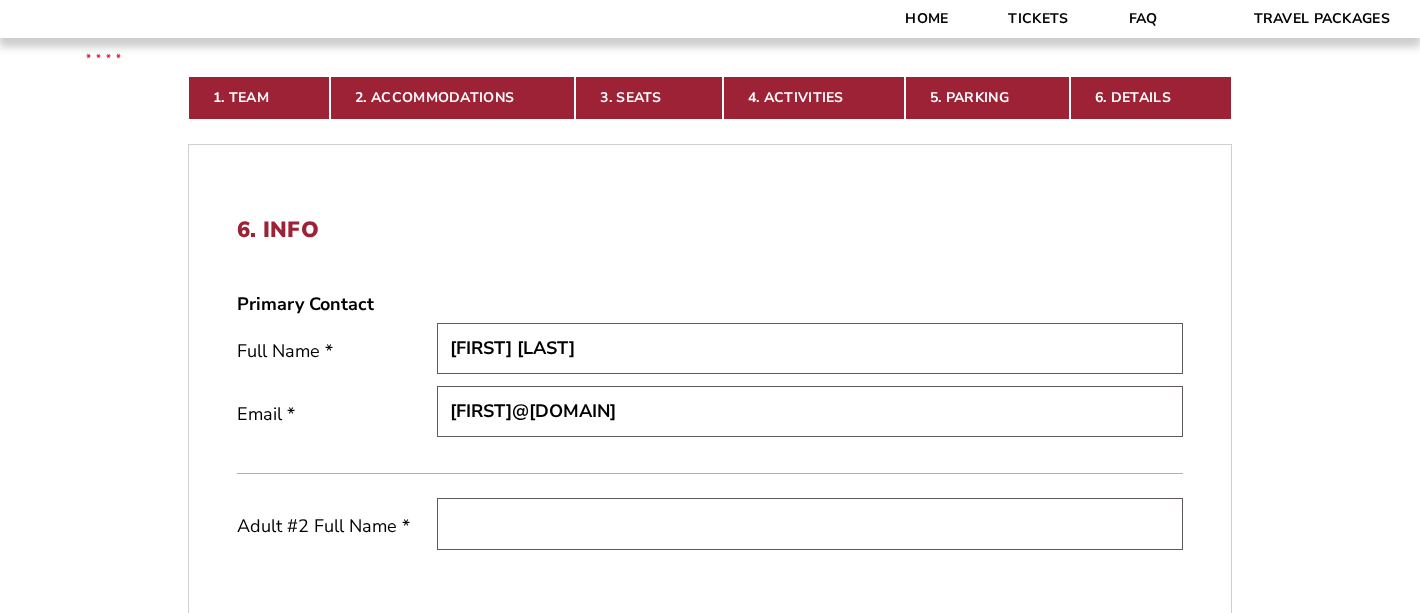 scroll, scrollTop: 468, scrollLeft: 0, axis: vertical 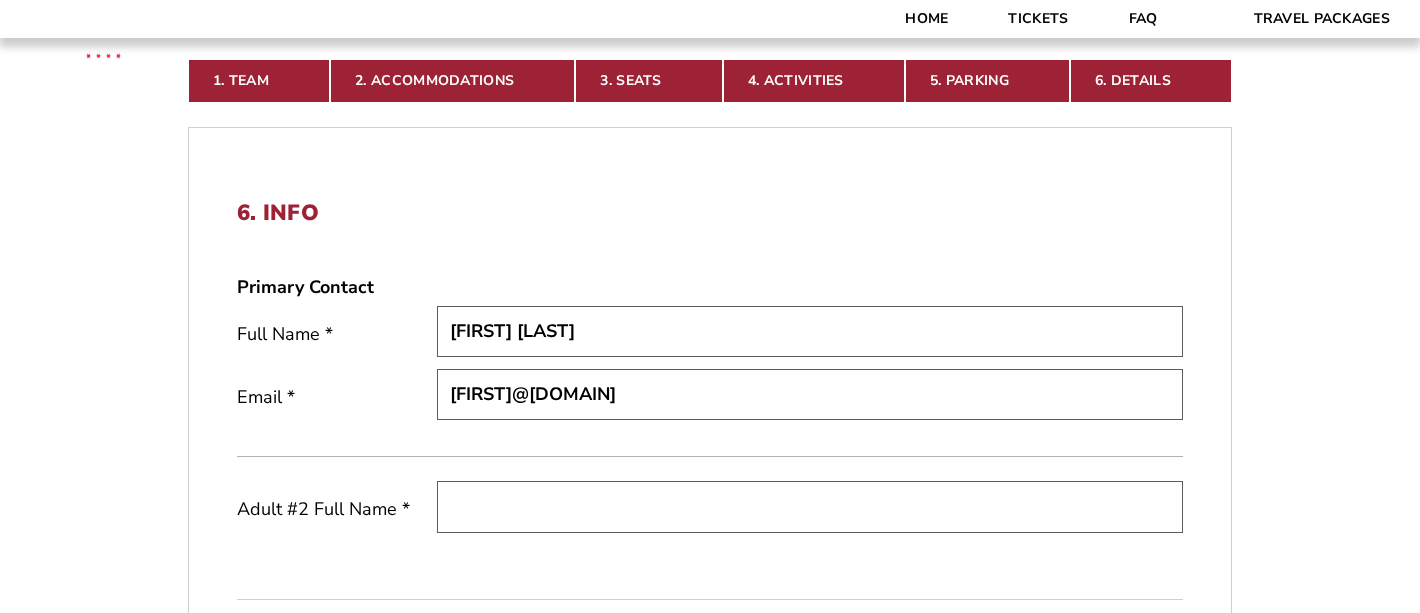 type on "Learacarmical@yahoo.com" 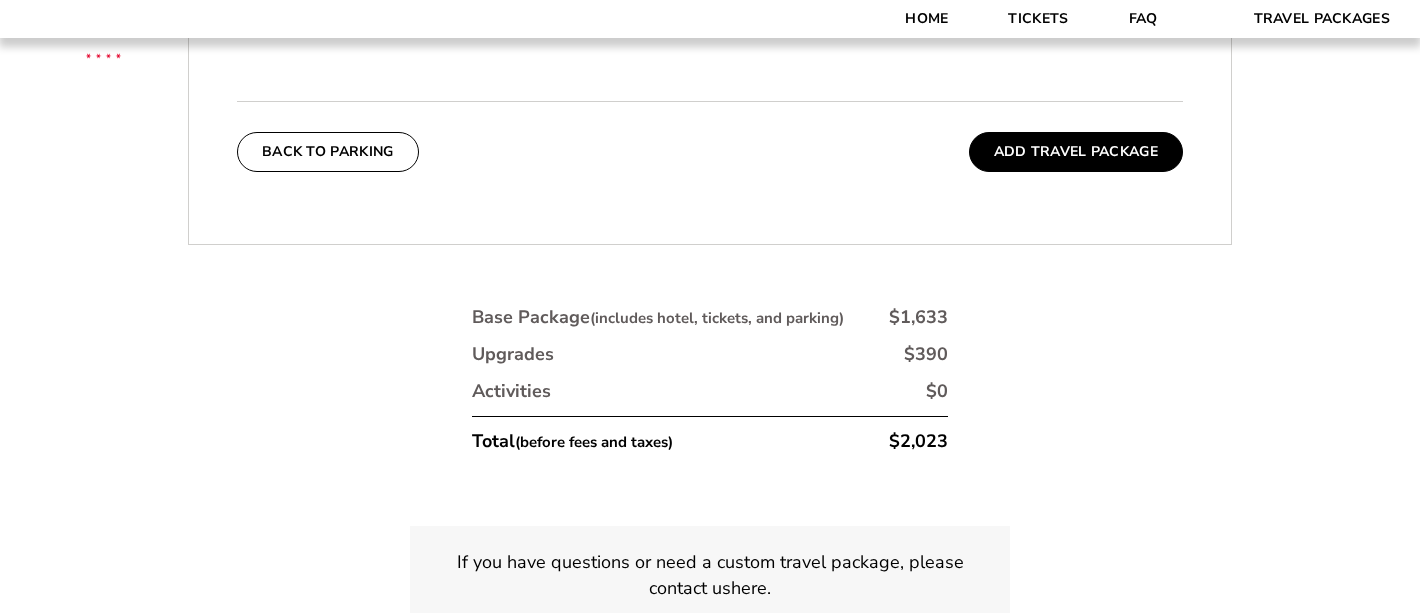 scroll, scrollTop: 1011, scrollLeft: 0, axis: vertical 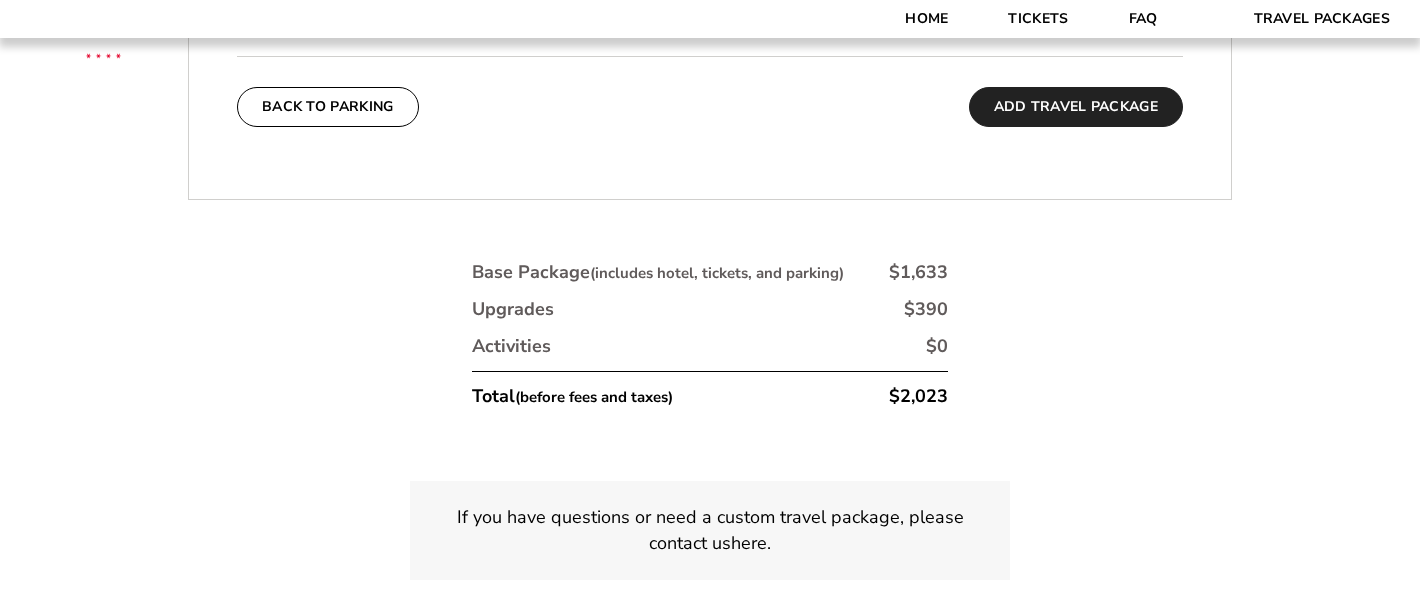 type on "Donny Carmical" 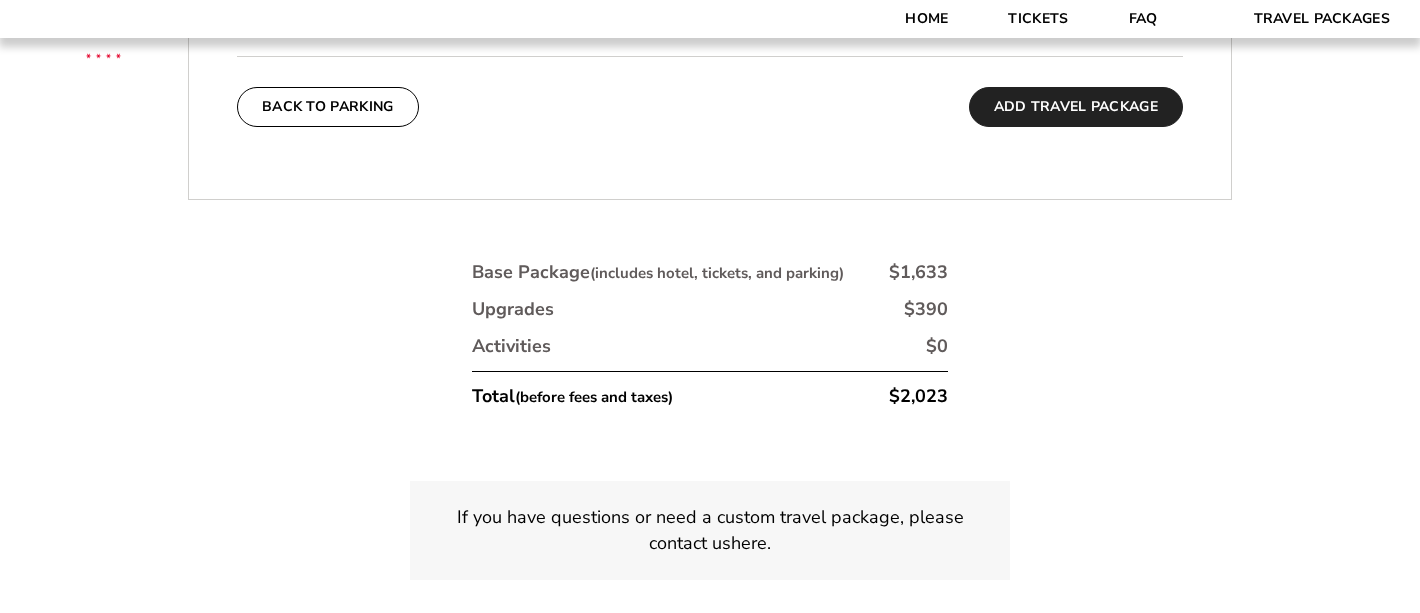 click on "Add Travel Package" at bounding box center (1076, 107) 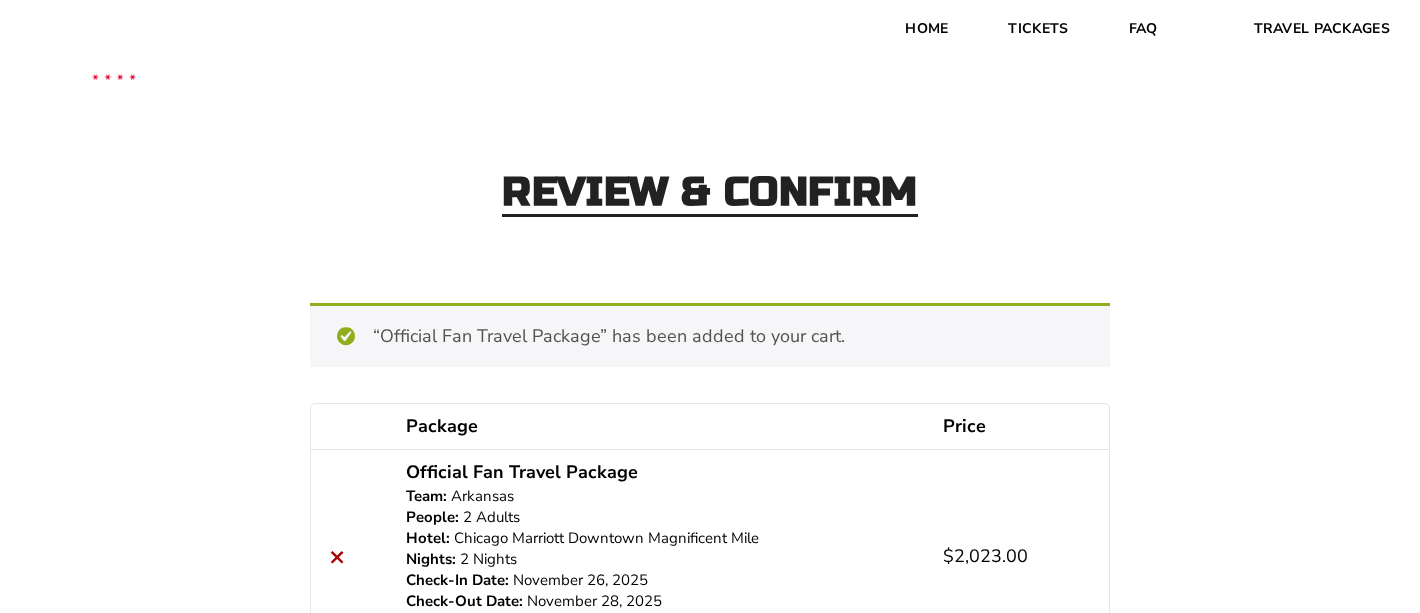scroll, scrollTop: 0, scrollLeft: 0, axis: both 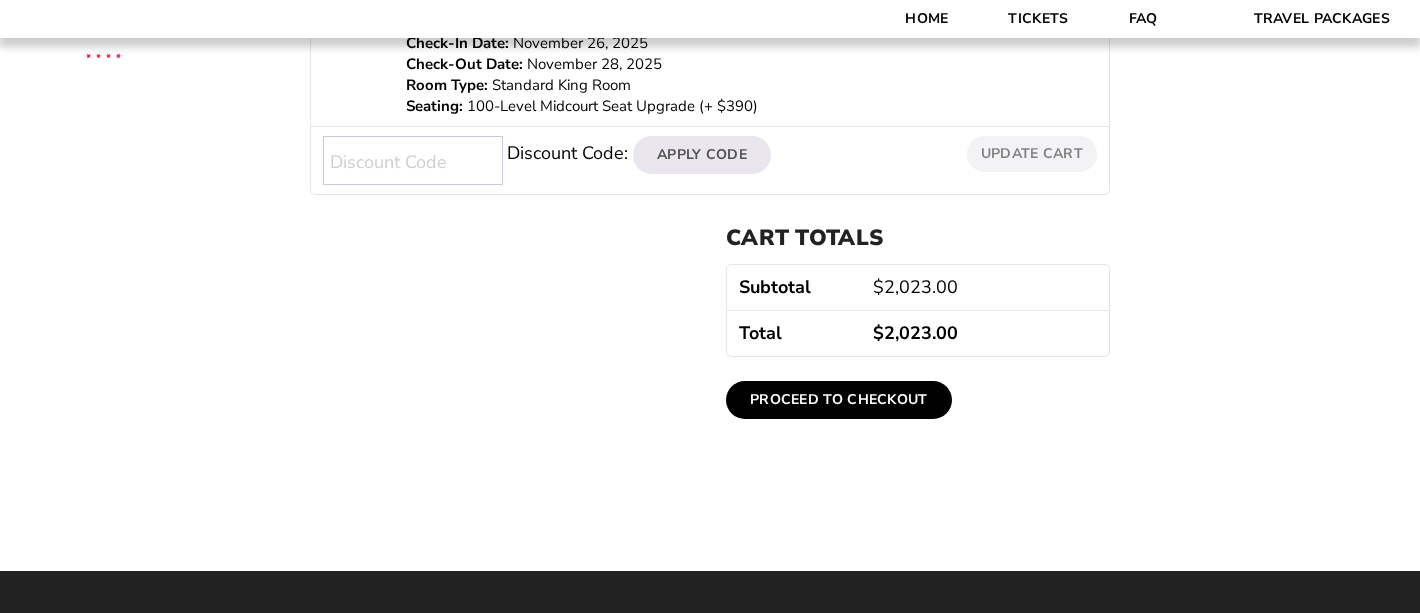 click on "Proceed to checkout" at bounding box center (839, 400) 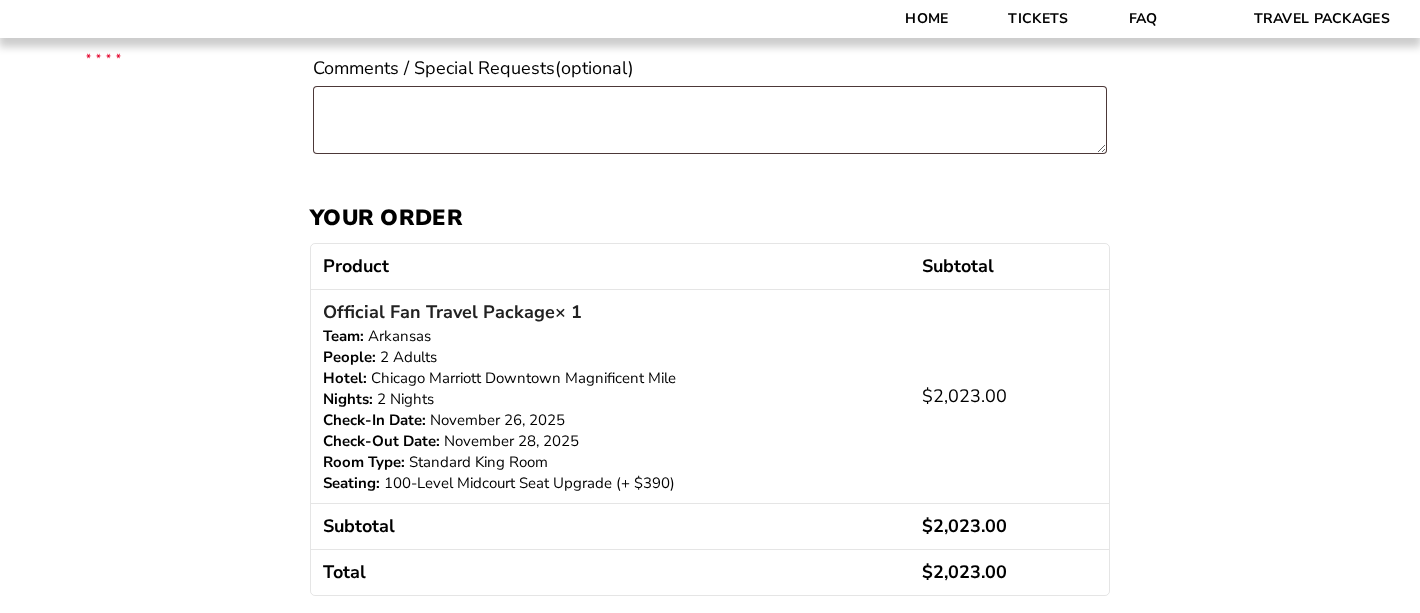 scroll, scrollTop: 1278, scrollLeft: 0, axis: vertical 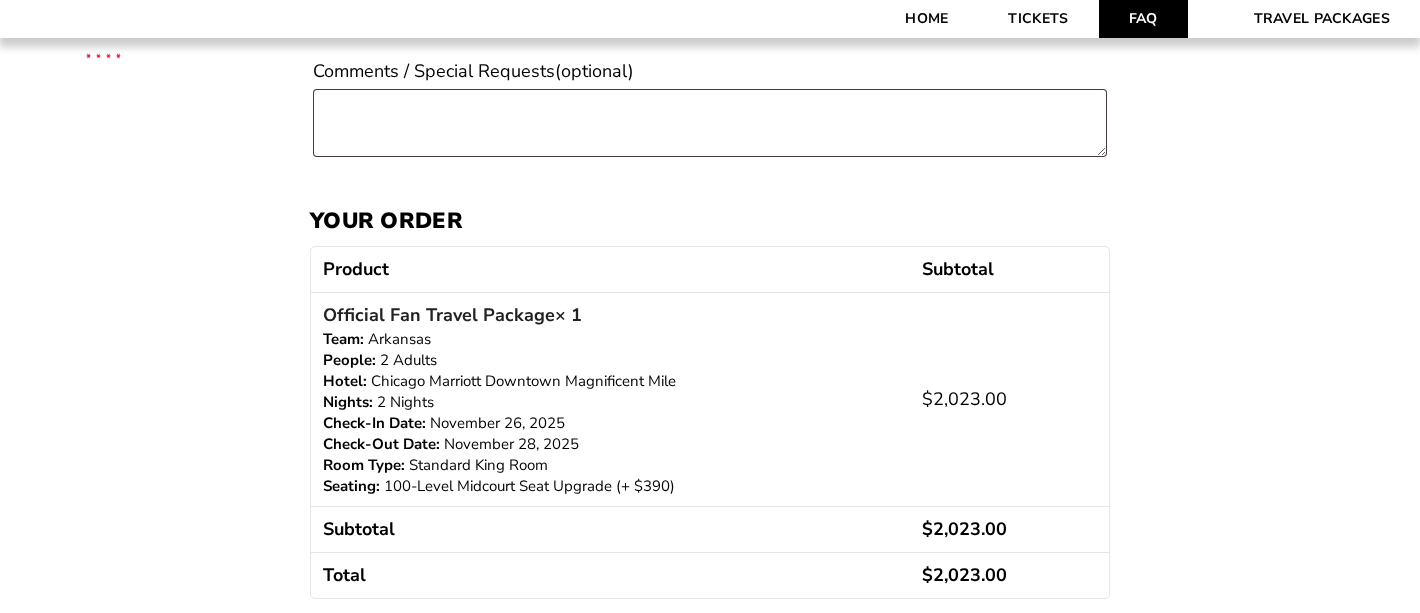 click on "FAQ" at bounding box center (1143, 19) 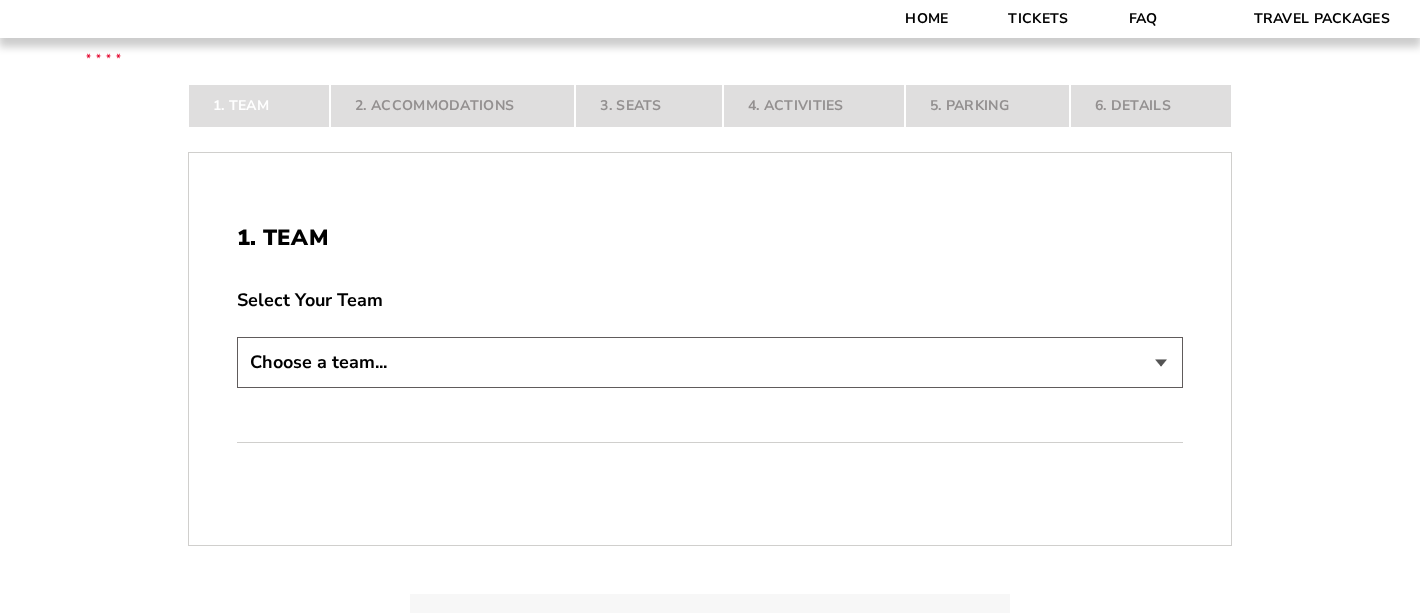 scroll, scrollTop: 311, scrollLeft: 0, axis: vertical 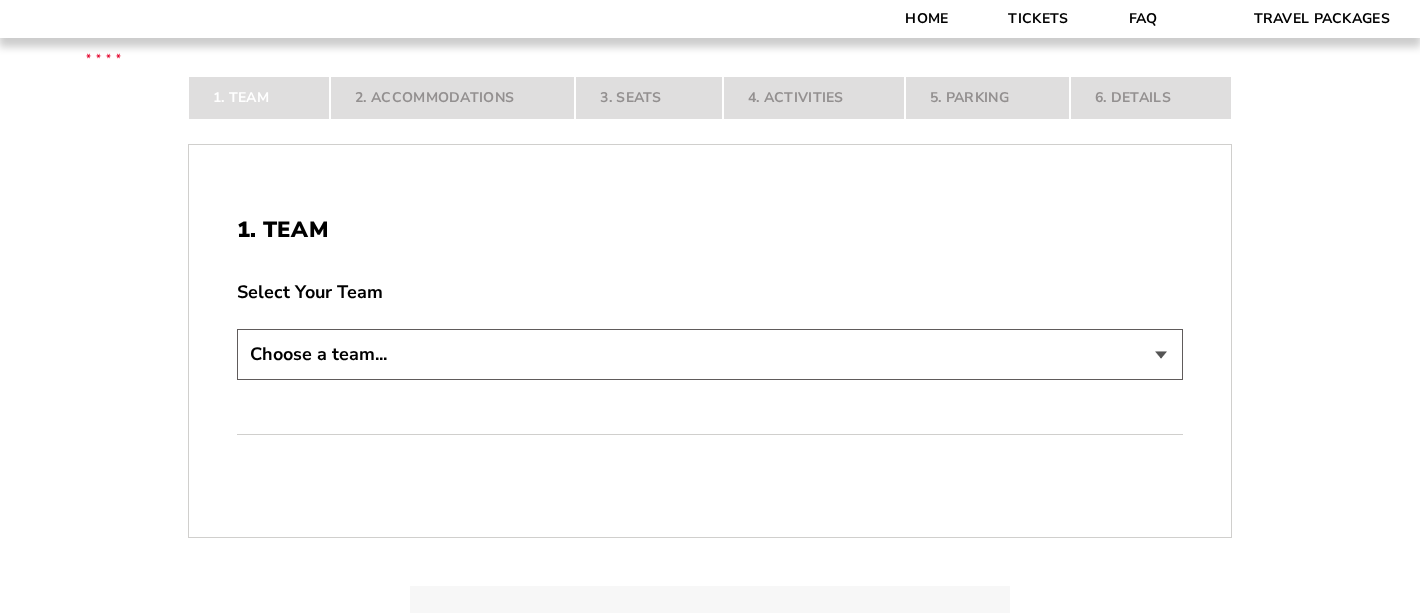 click on "Choose a team...
Arkansas Razorbacks
Duke Blue Devils" at bounding box center [710, 354] 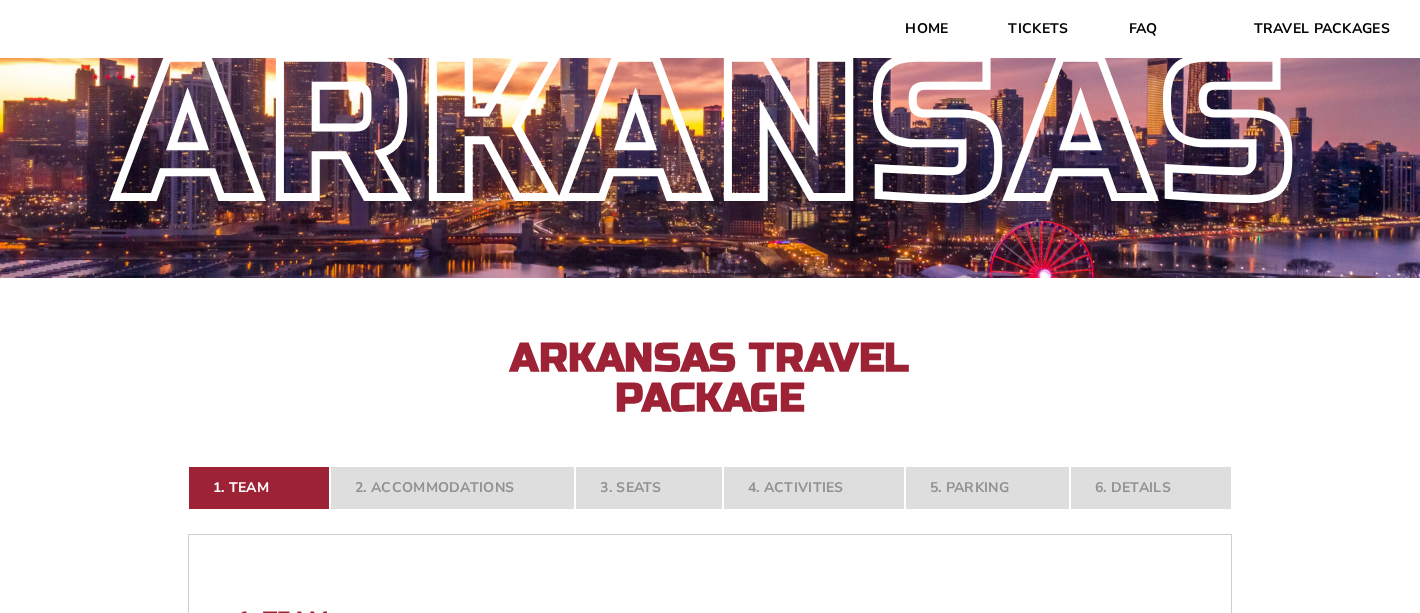 scroll, scrollTop: 0, scrollLeft: 0, axis: both 